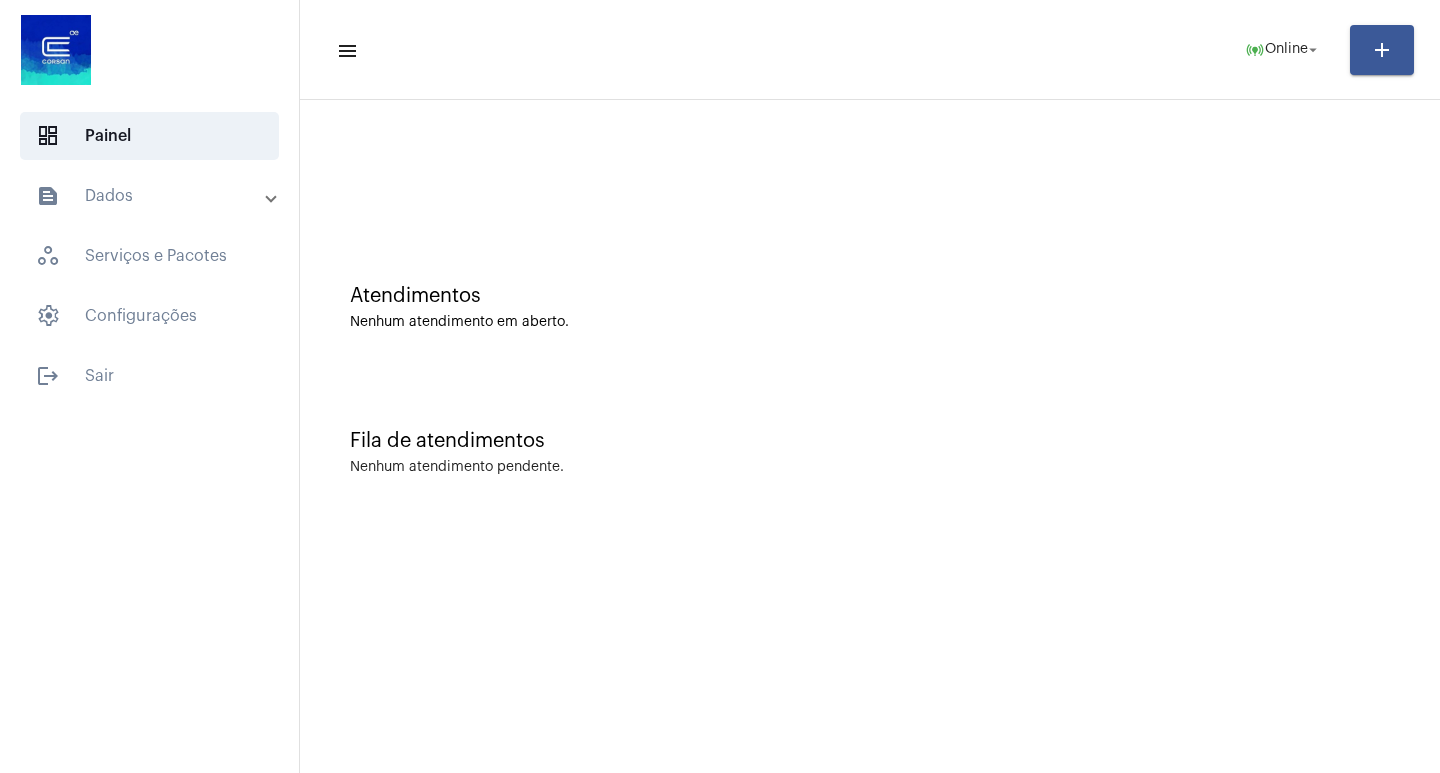 scroll, scrollTop: 0, scrollLeft: 0, axis: both 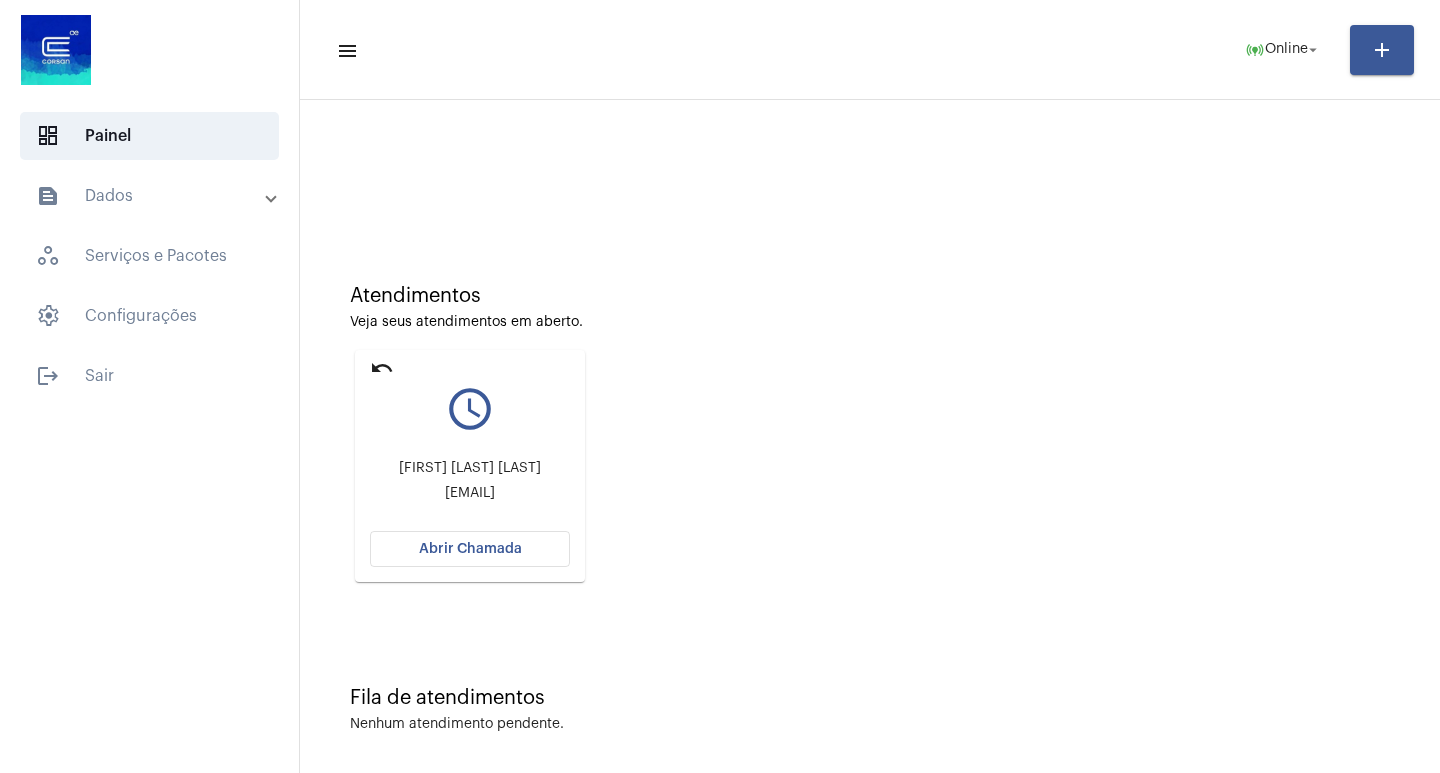 click on "Abrir Chamada" 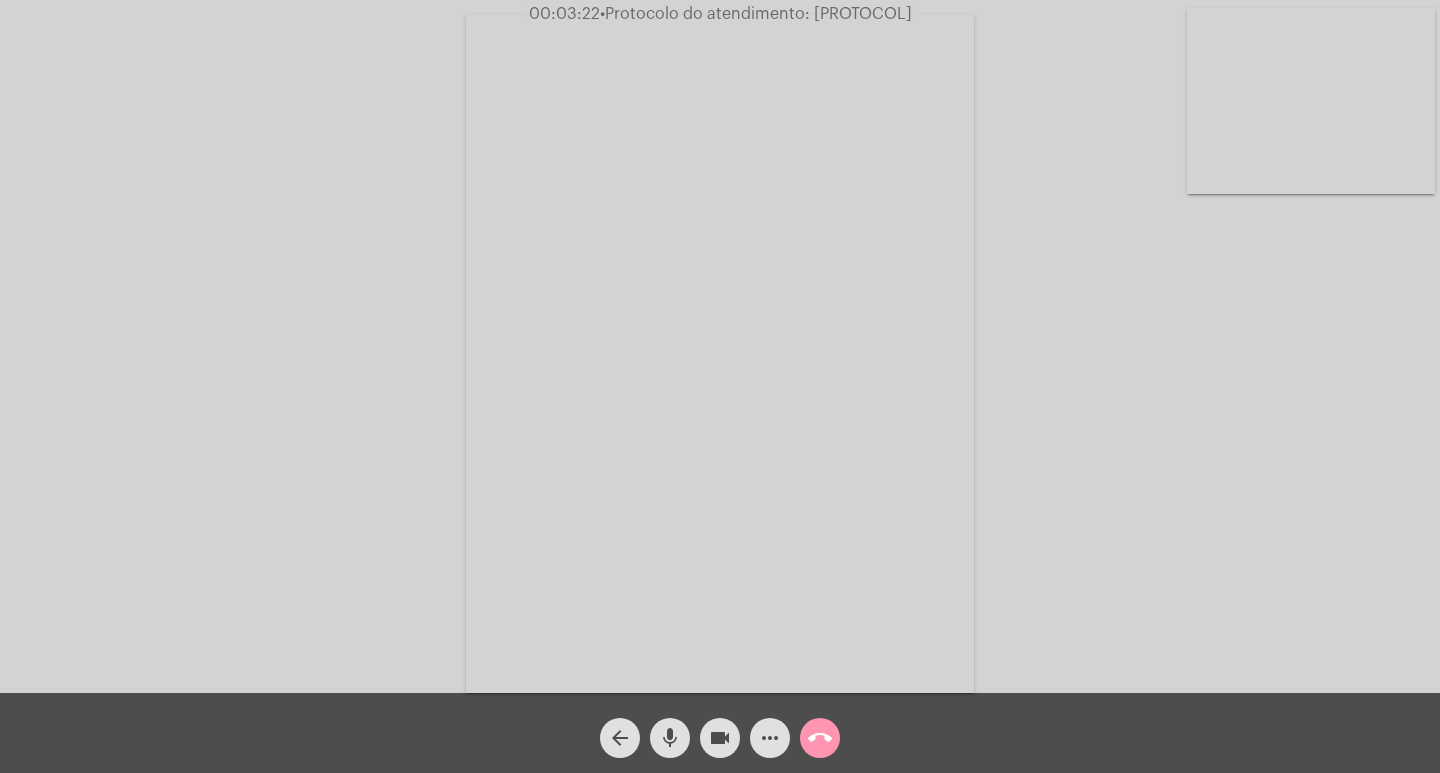 click on "mic" 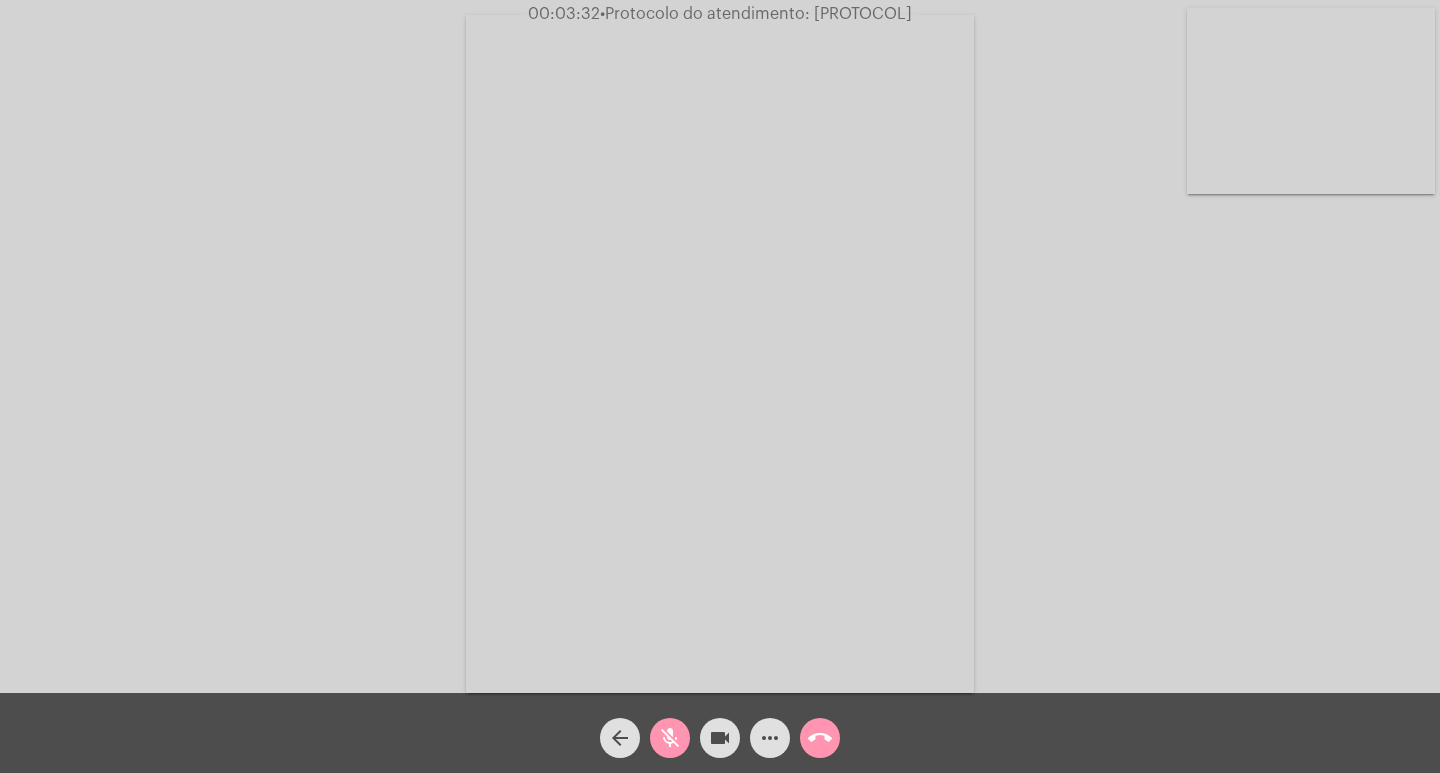 click on "mic_off" 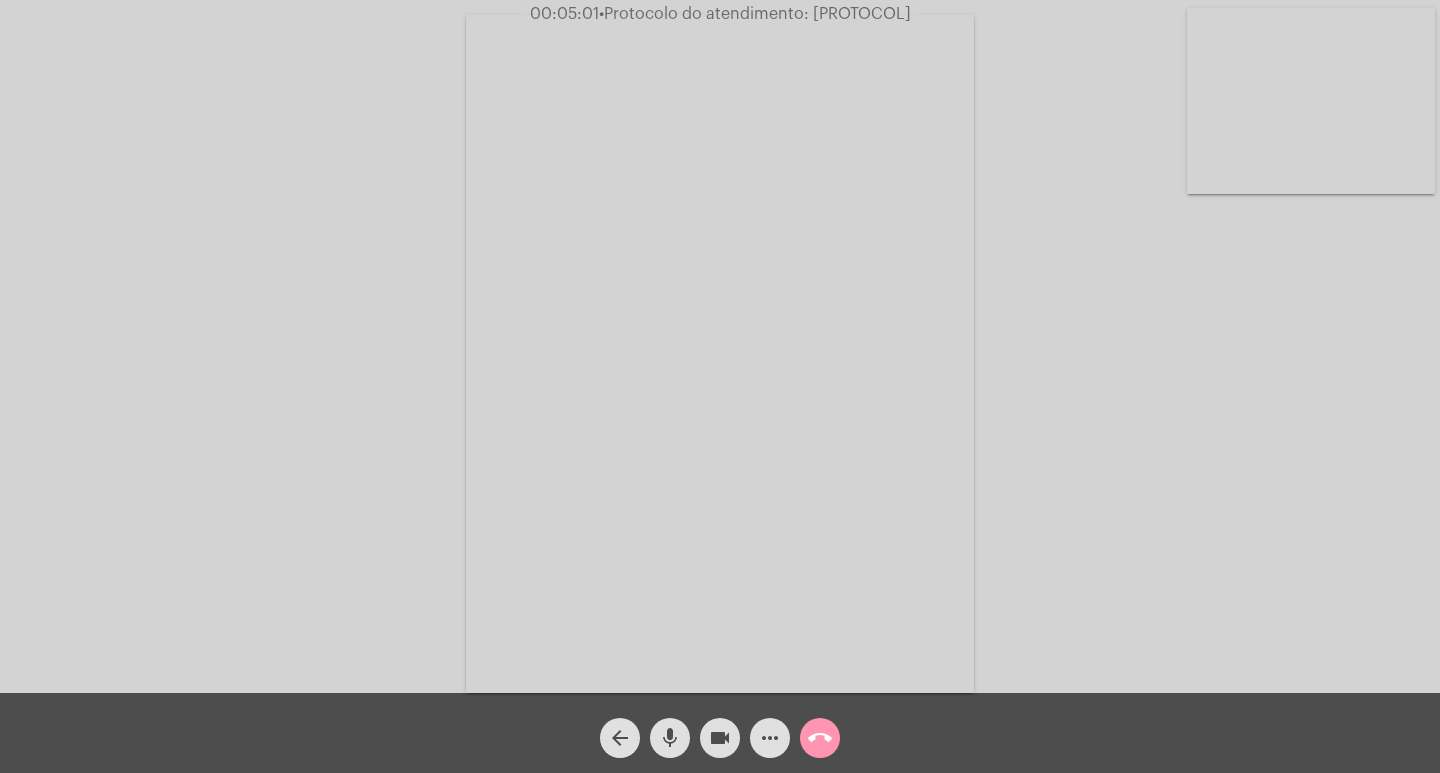 click on "mic" 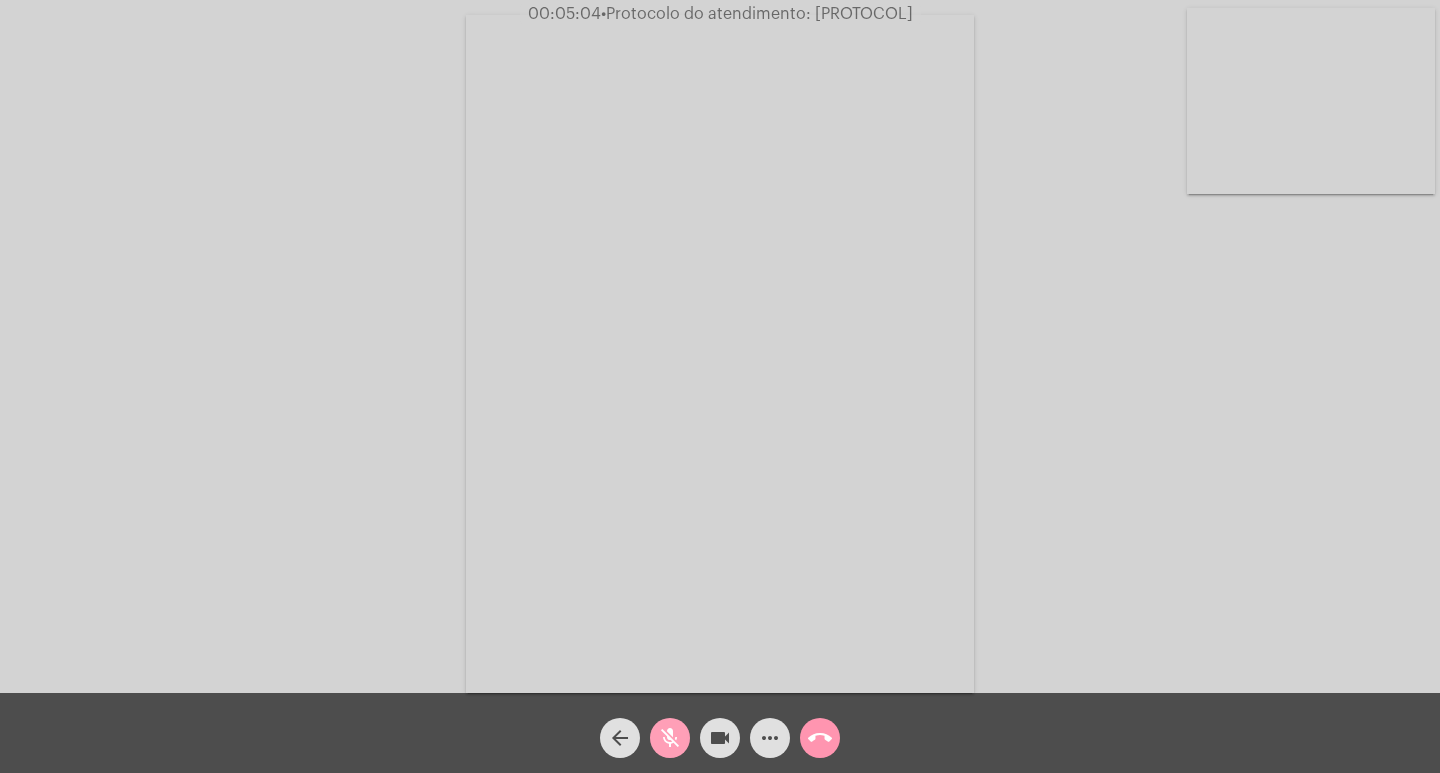 click on "mic_off" 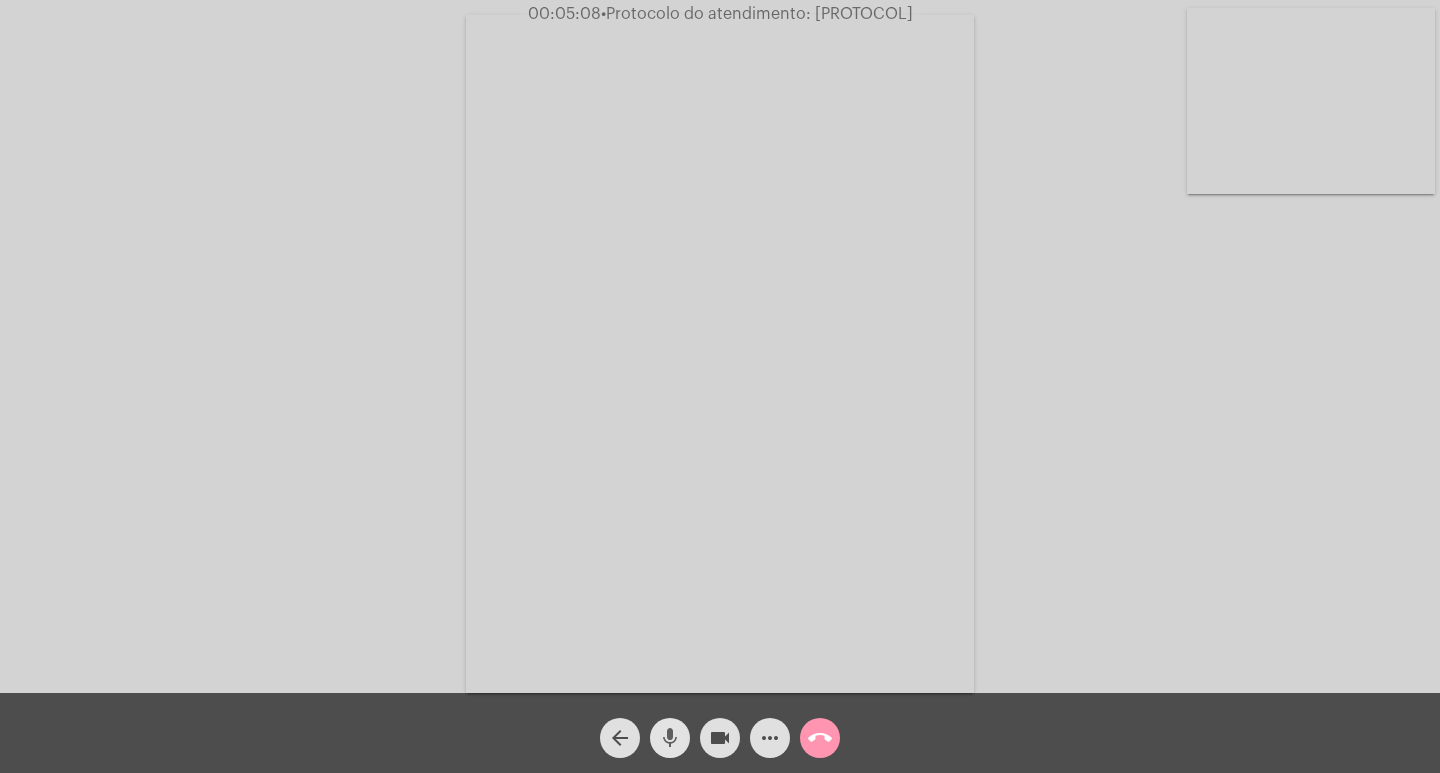 click on "mic" 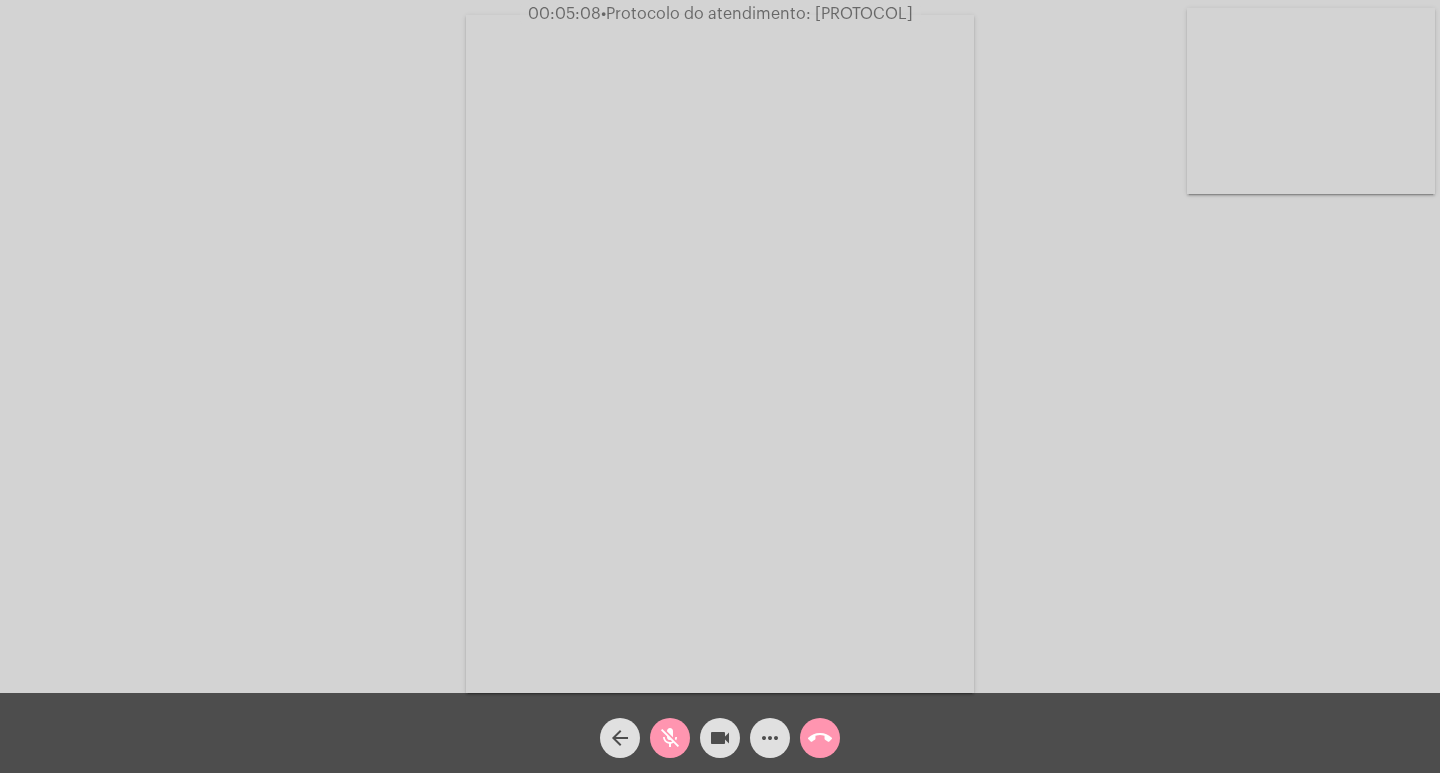 click on "videocam" 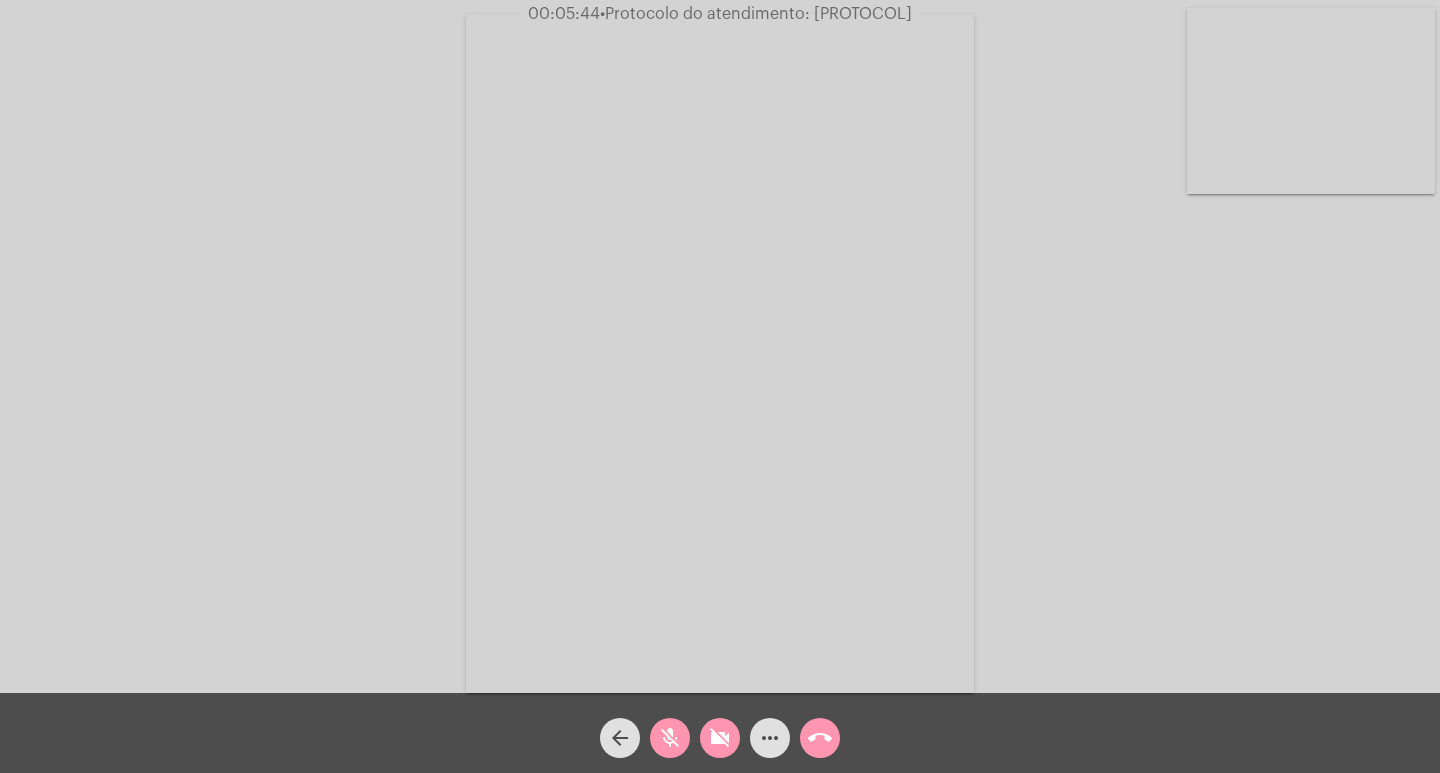 click on "mic_off" 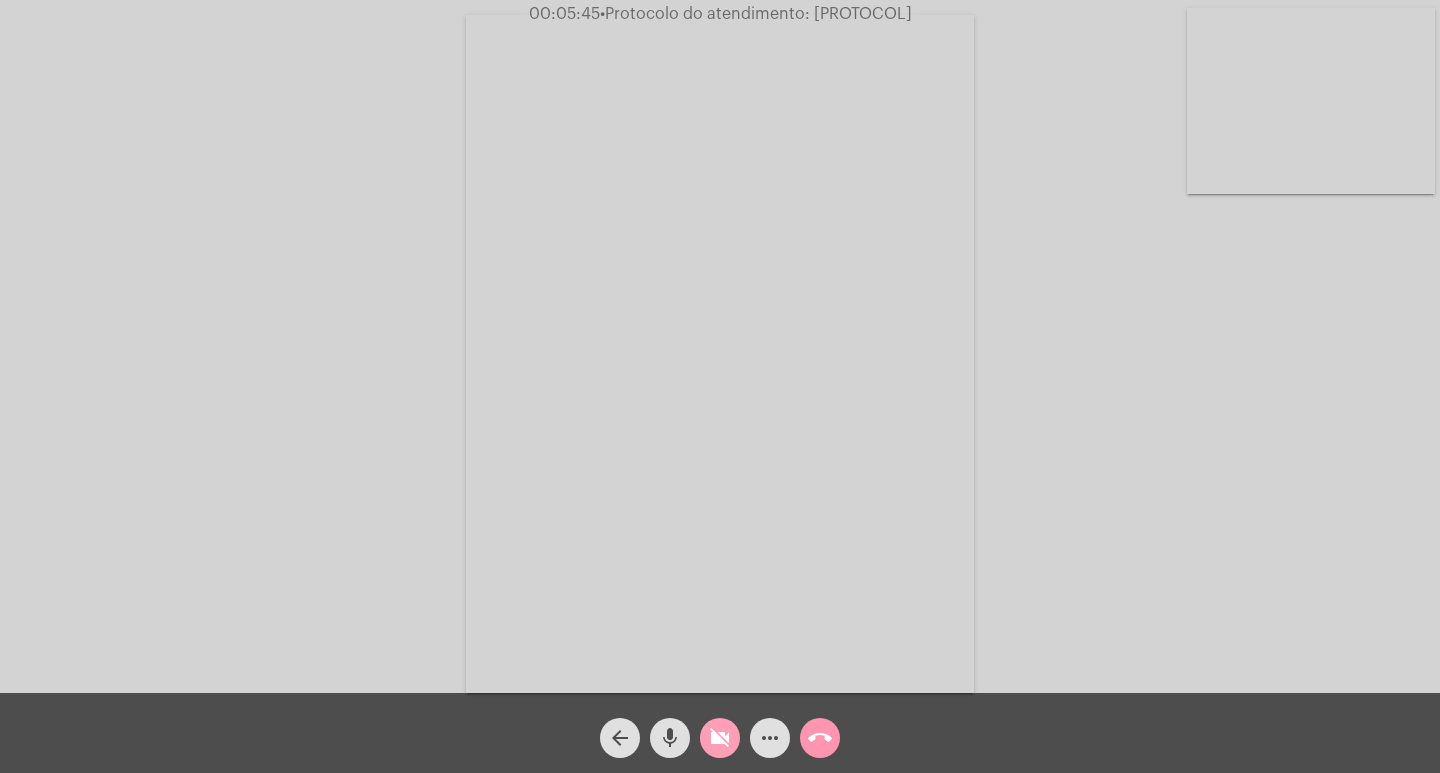 click on "videocam_off" 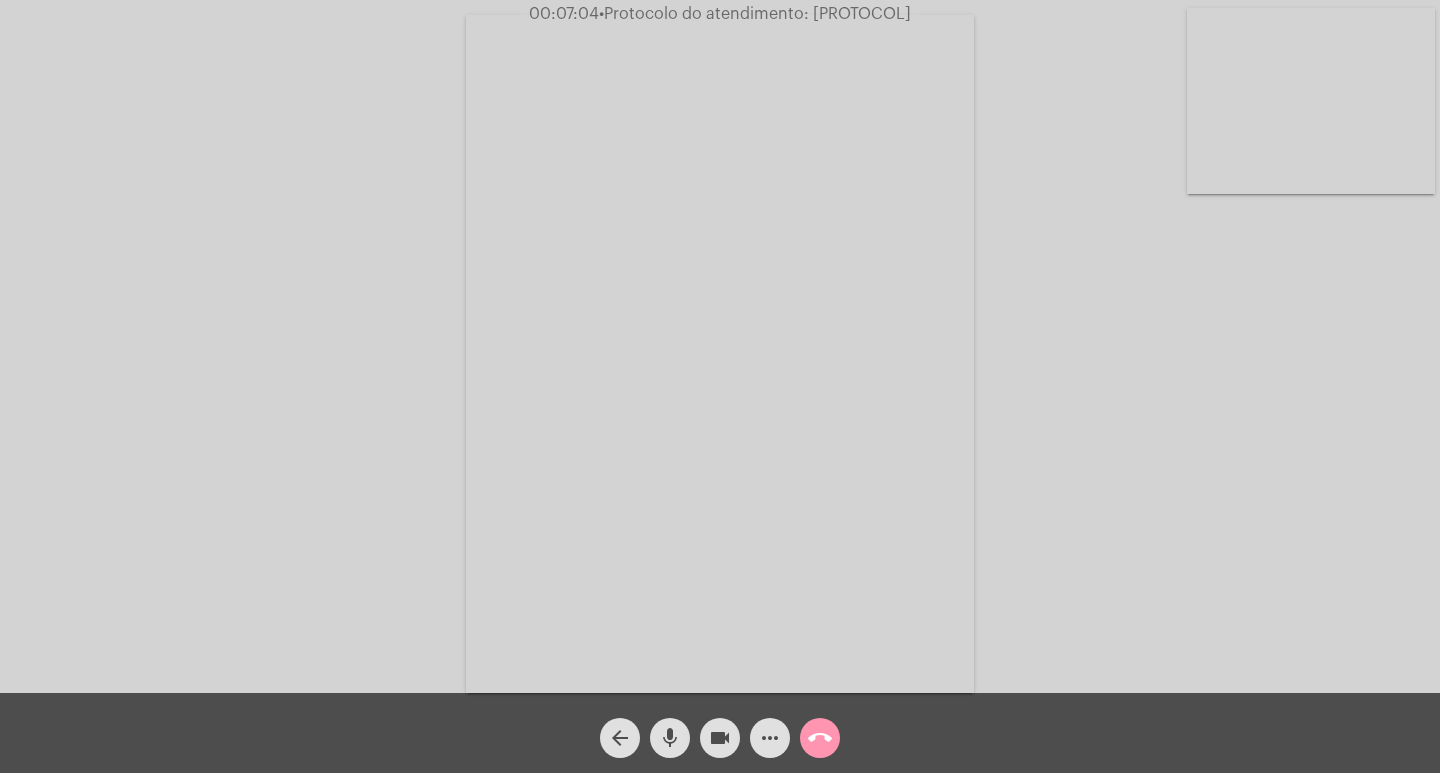 click on "•  Protocolo do atendimento: [PROTOCOL]" 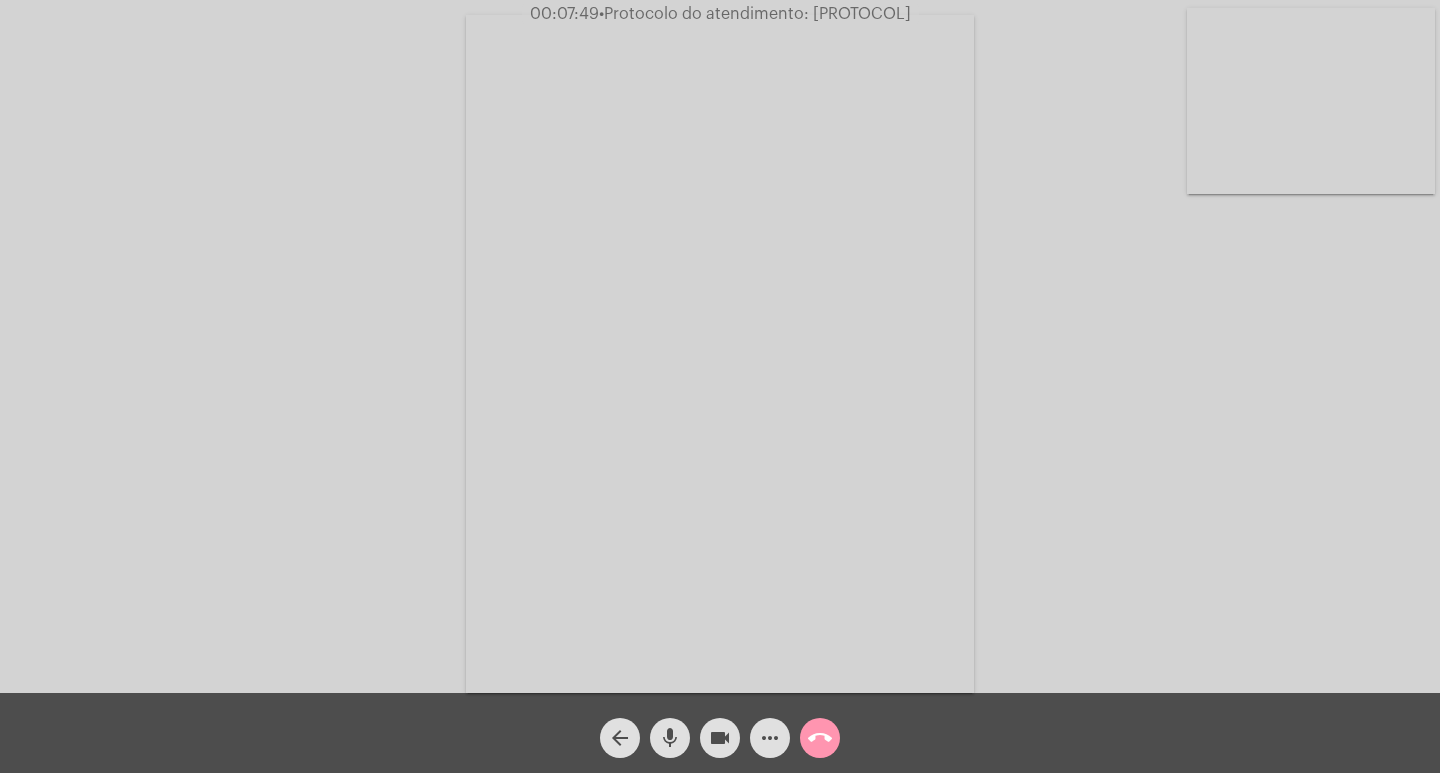 click on "Acessando Câmera e Microfone..." 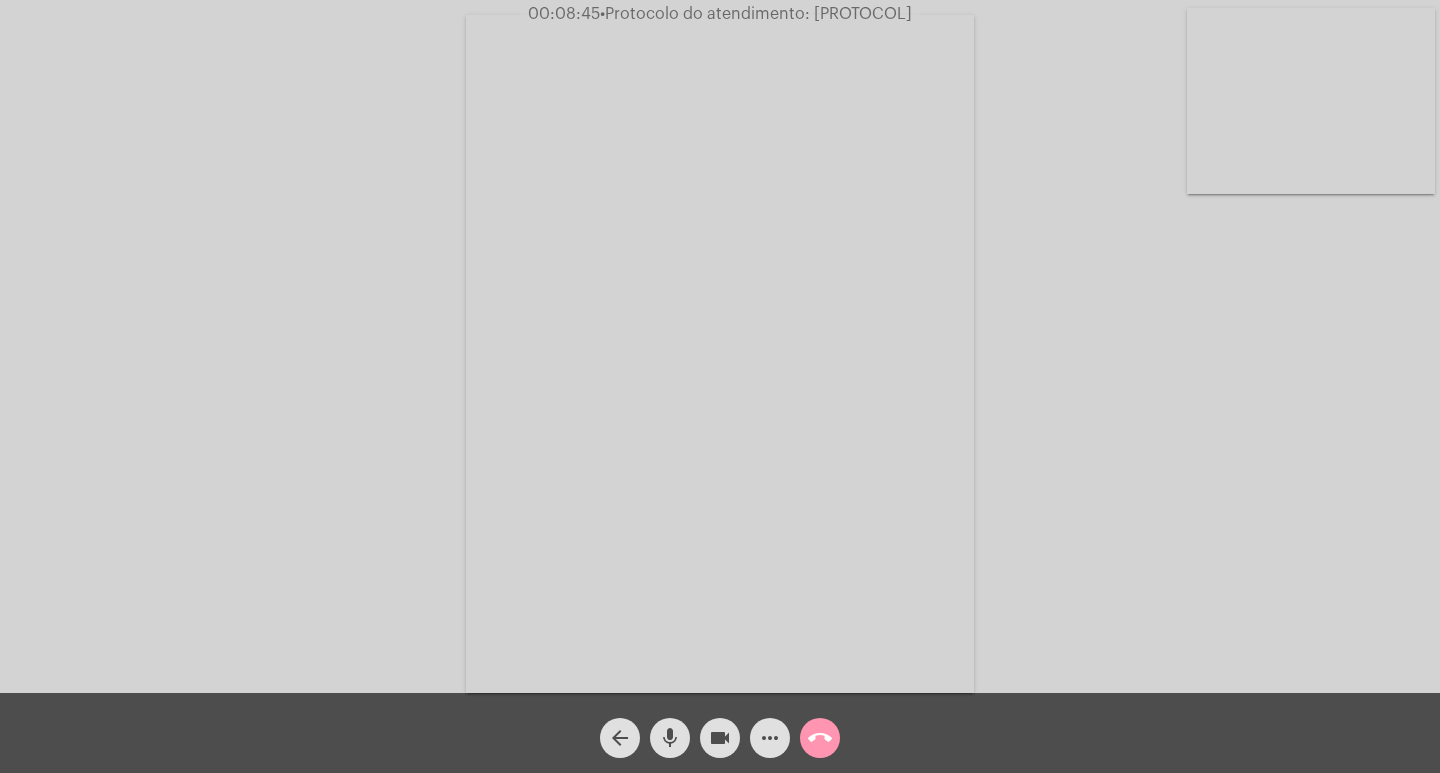 click on "call_end" 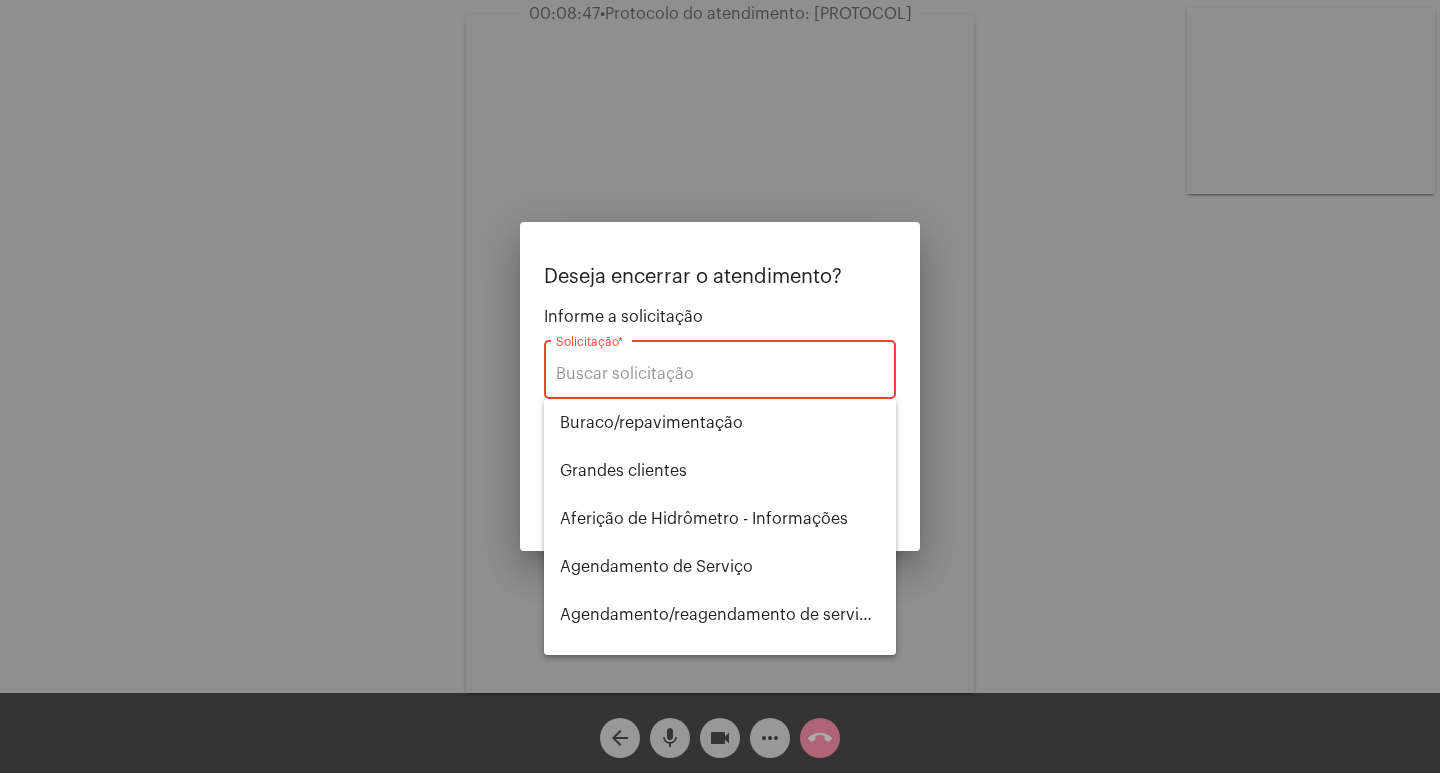 click on "Solicitação  *" at bounding box center (720, 367) 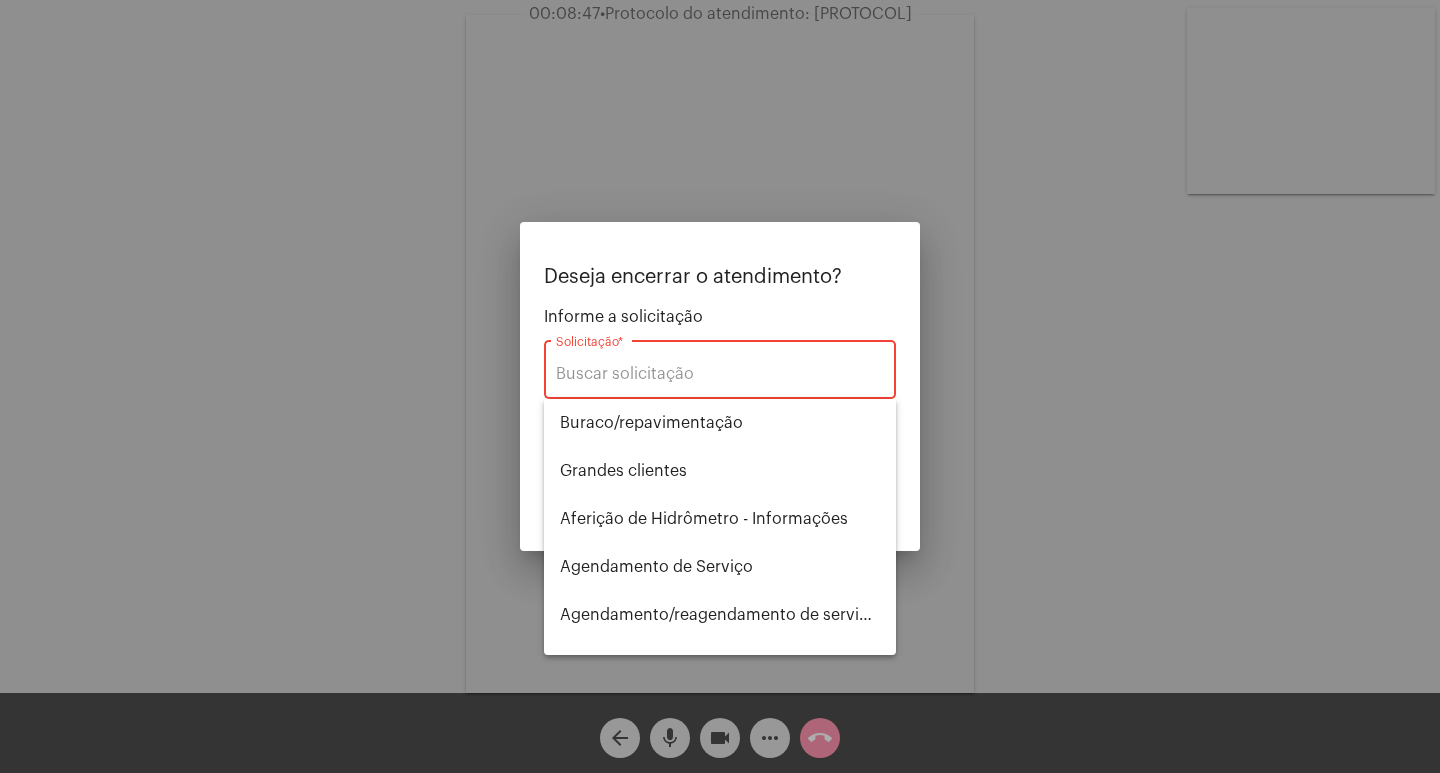 click on "Solicitação  *" at bounding box center (720, 374) 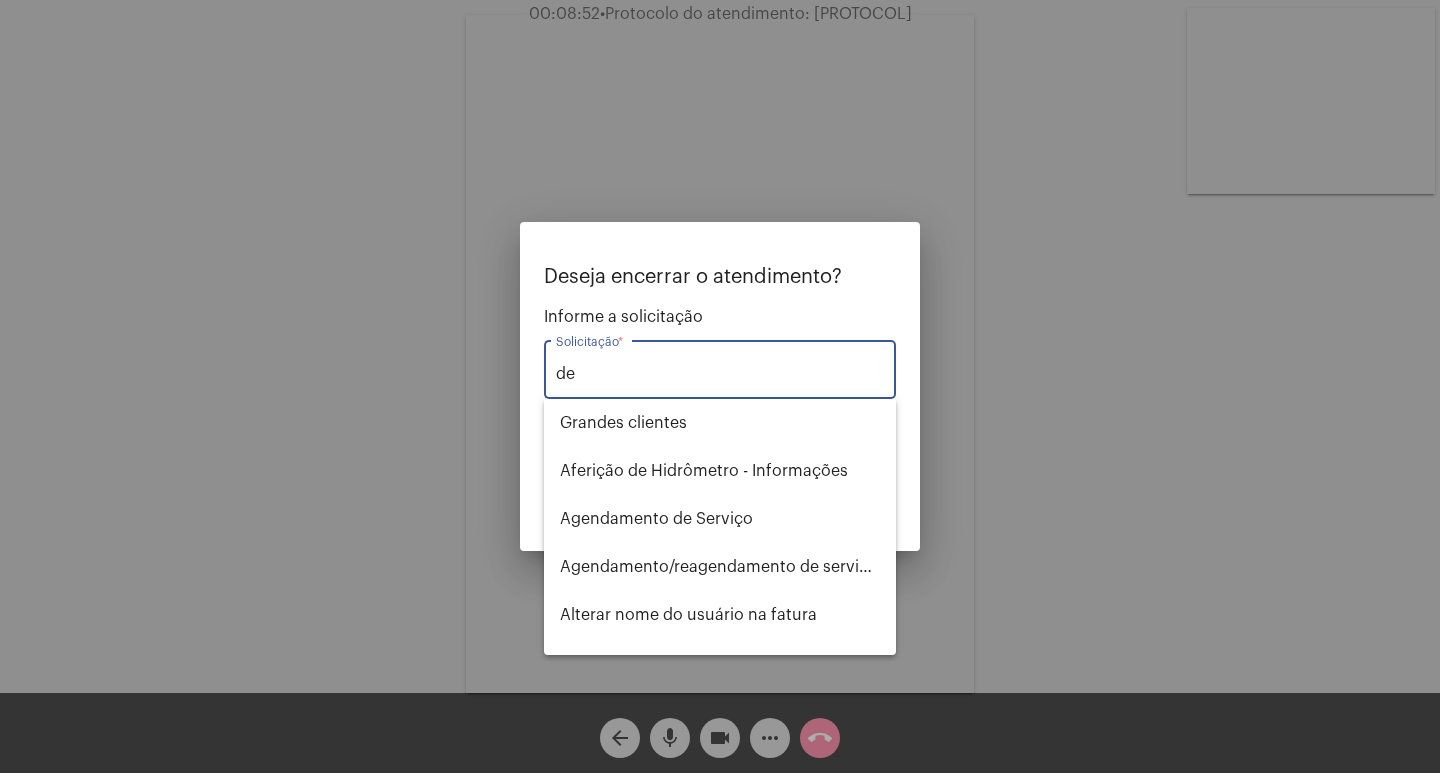 type on "d" 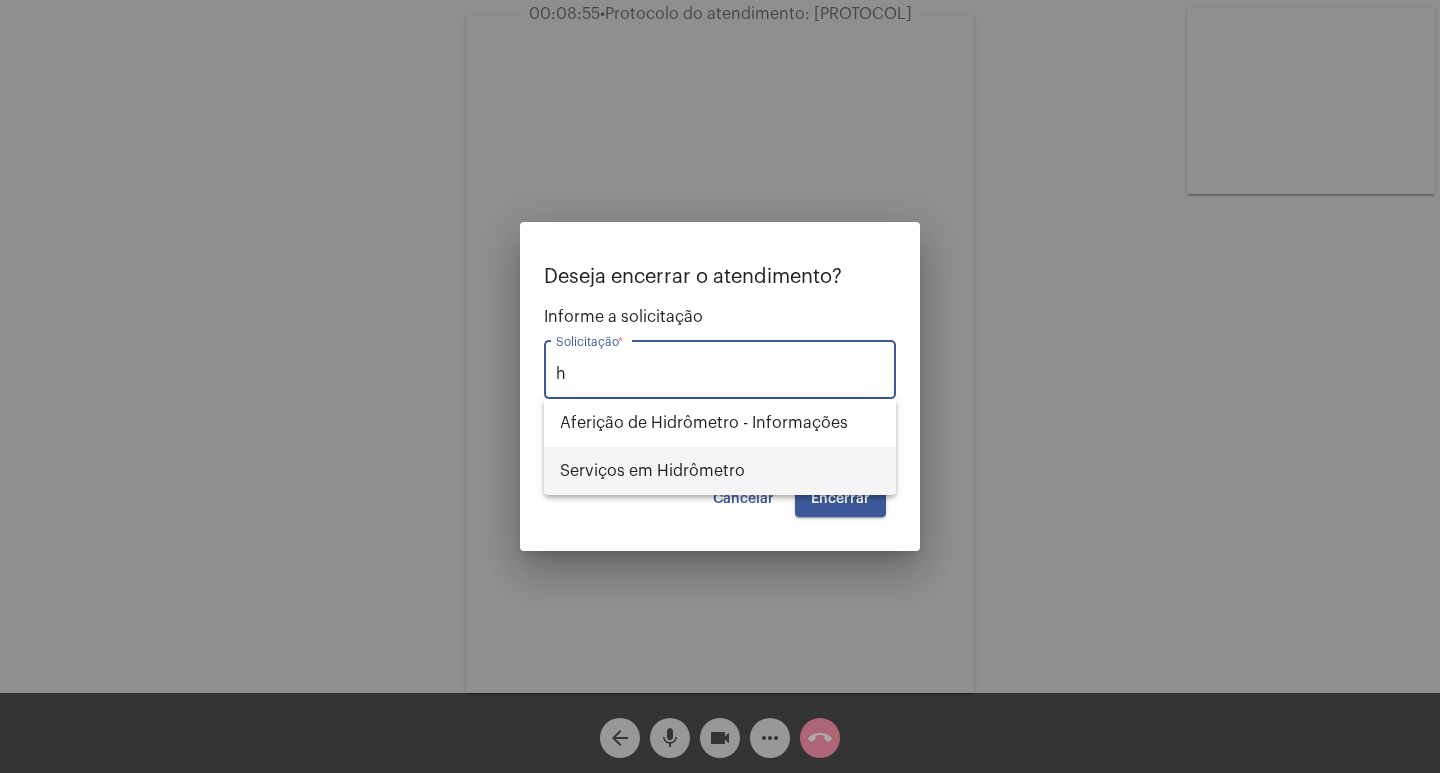 click on "Serviços em Hidrômetro" at bounding box center [720, 471] 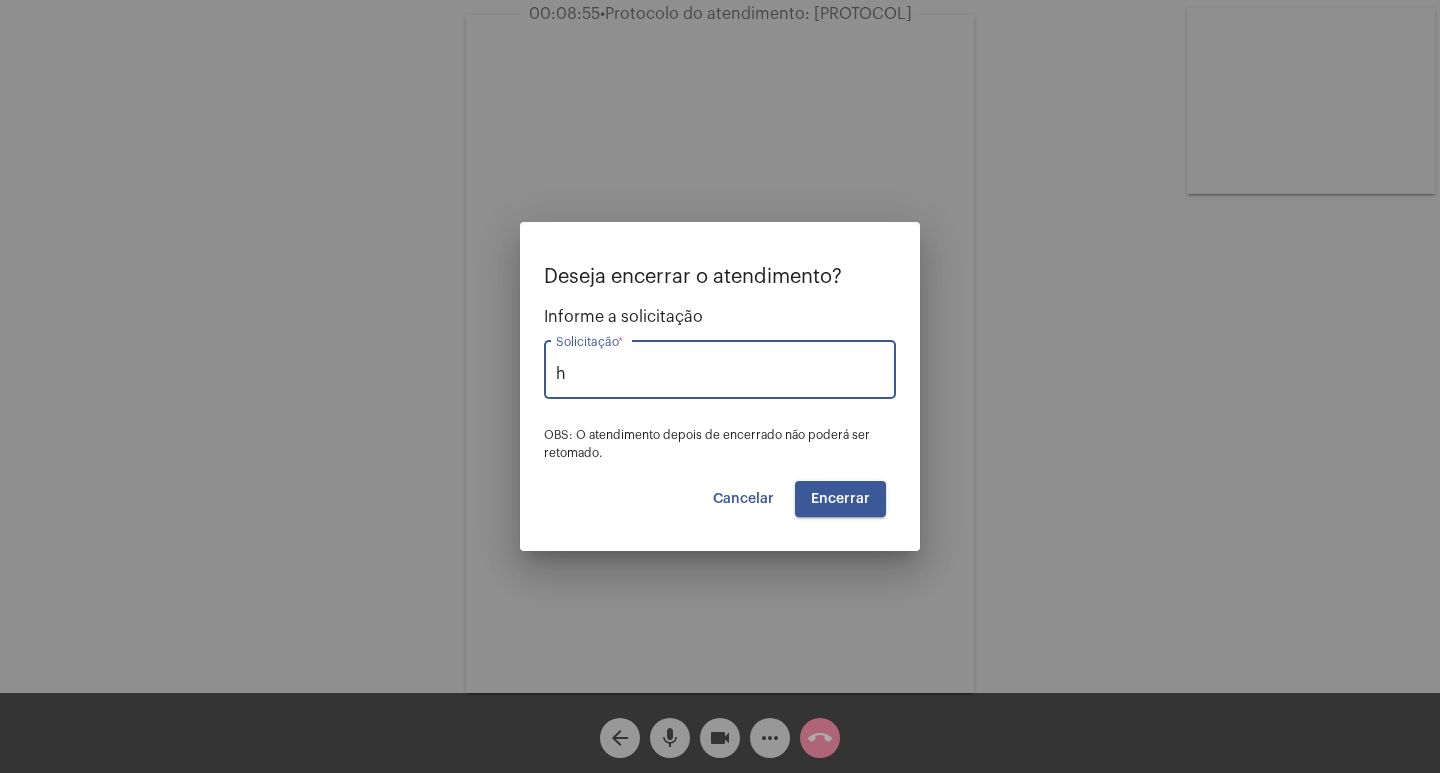 type on "Serviços em Hidrômetro" 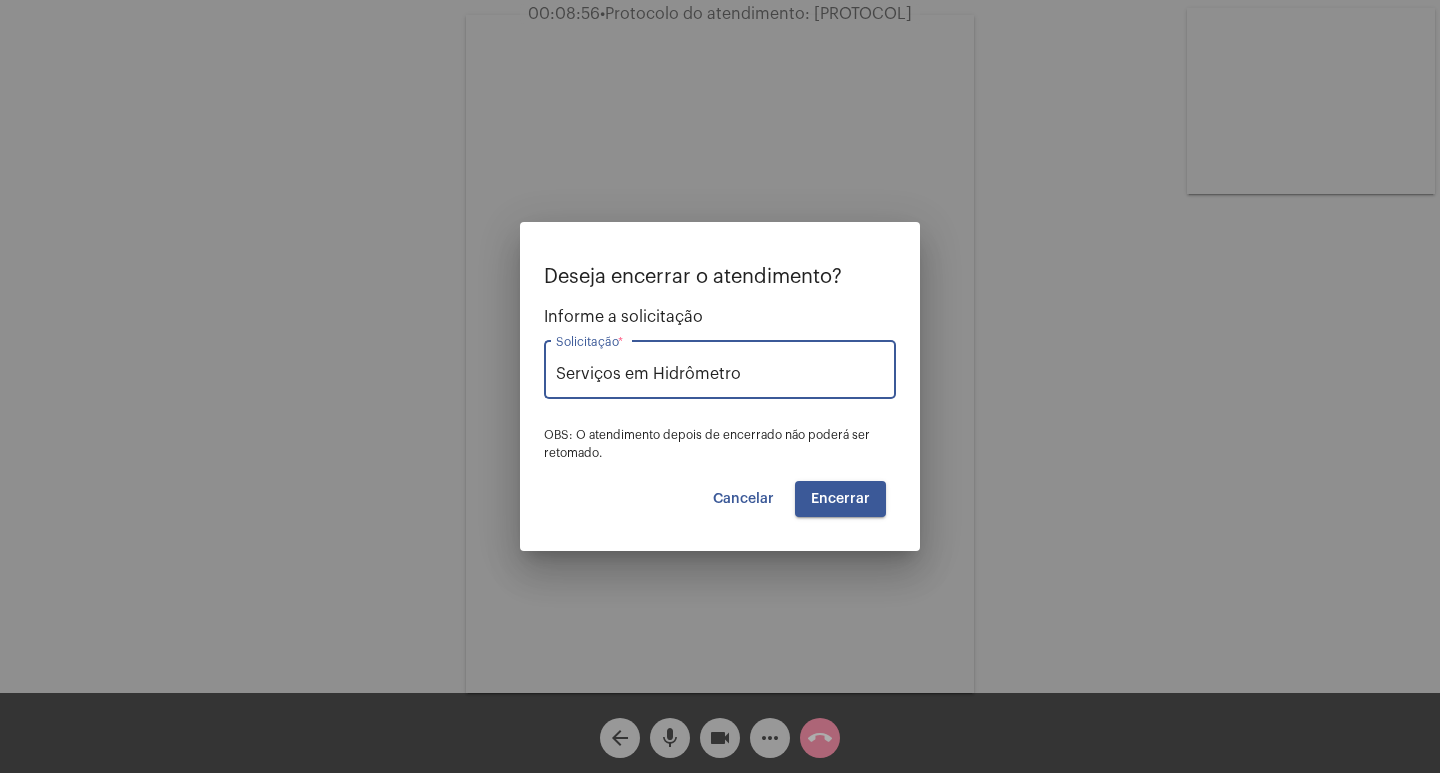 click on "Encerrar" at bounding box center (840, 499) 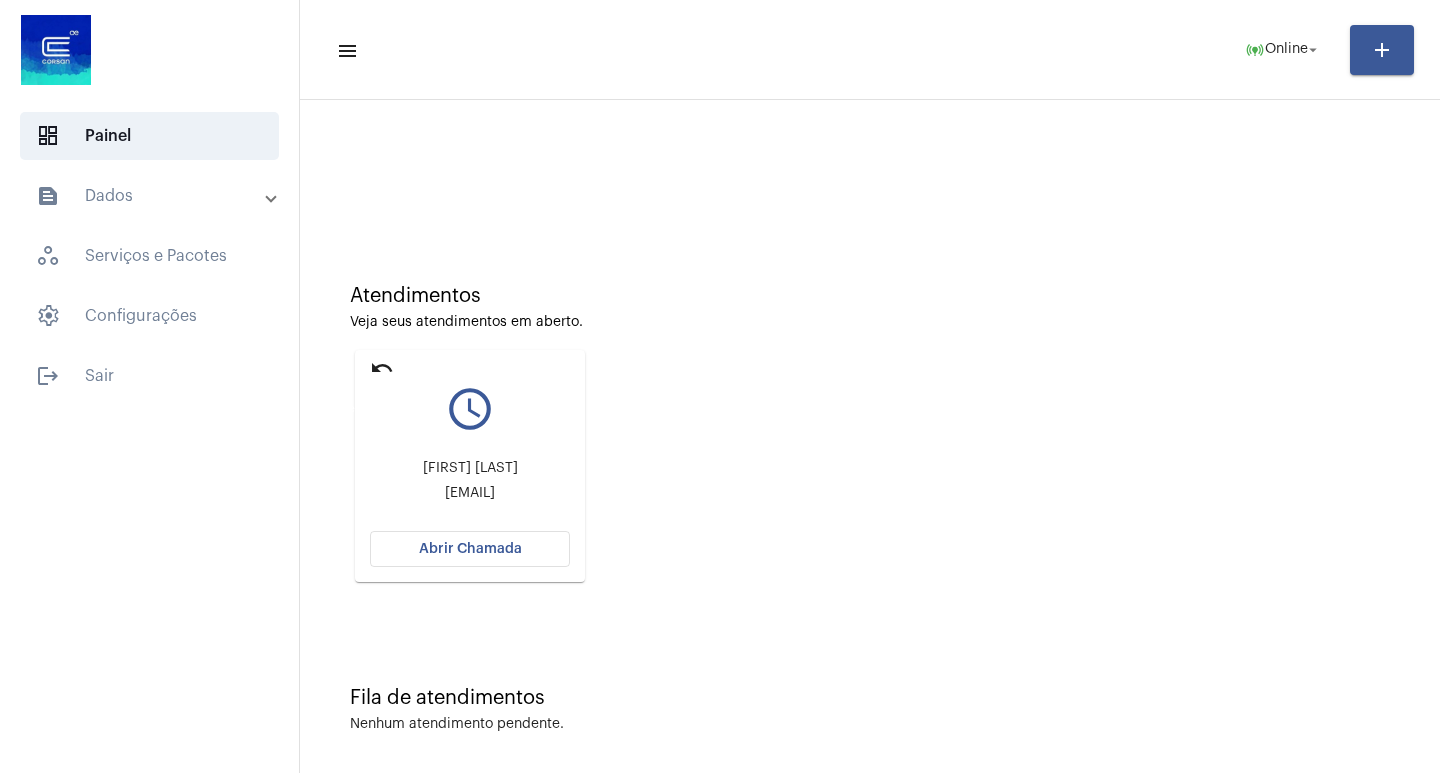 click on "undo" 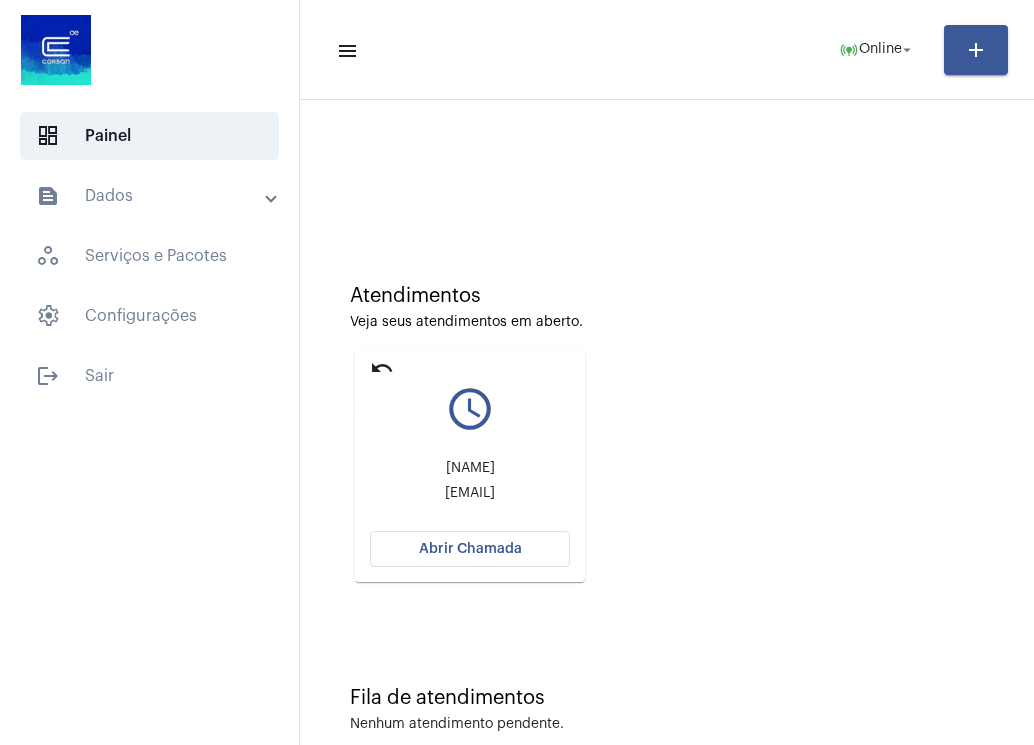click on "undo" 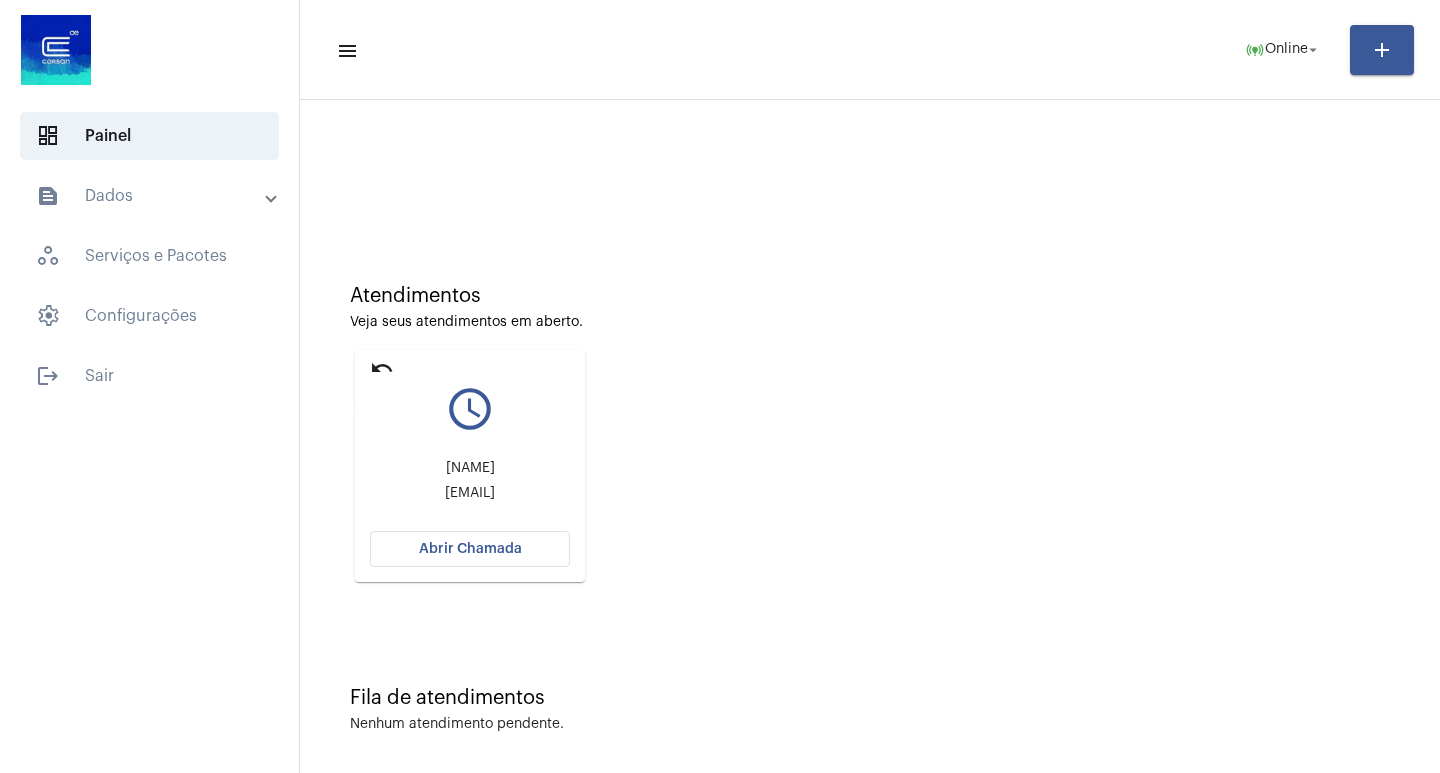 click on "undo" 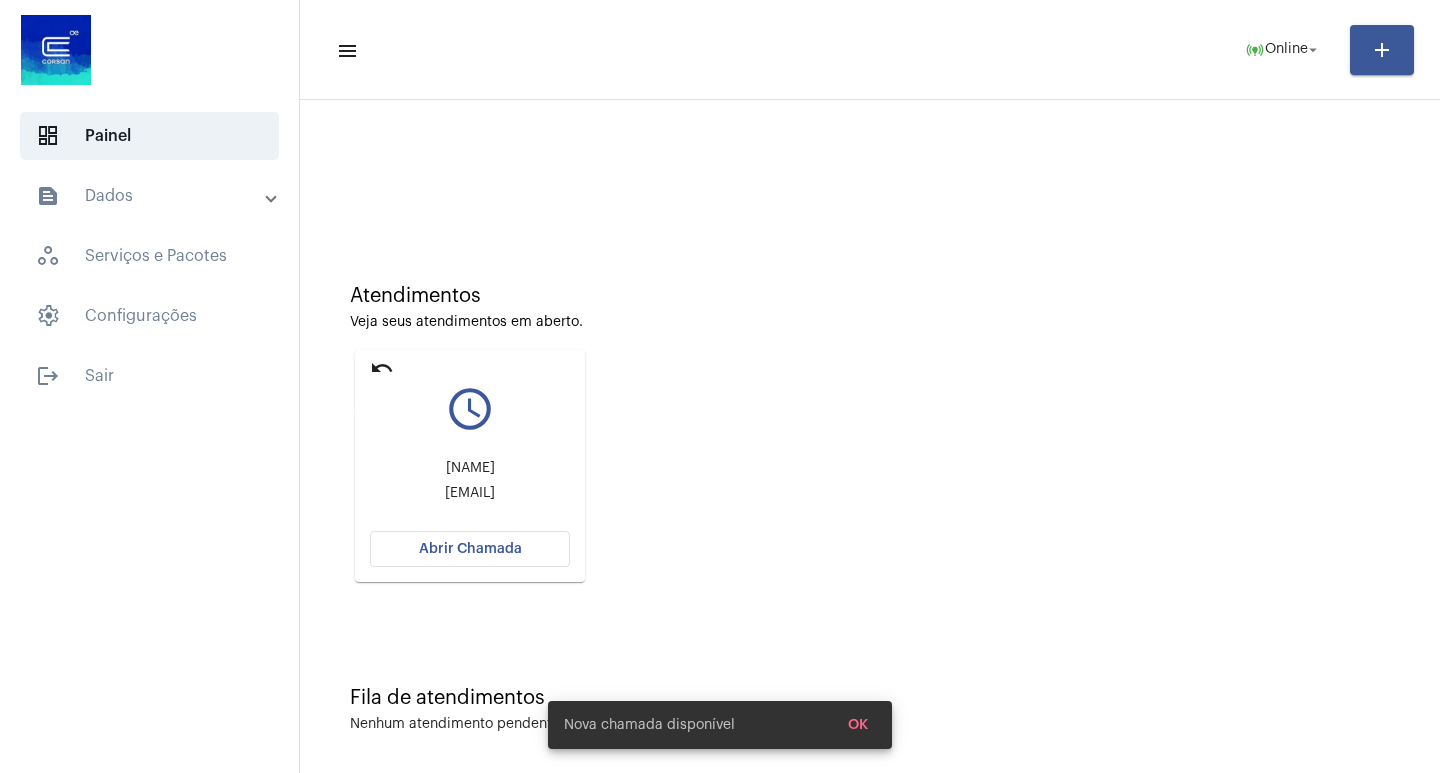 click on "undo" 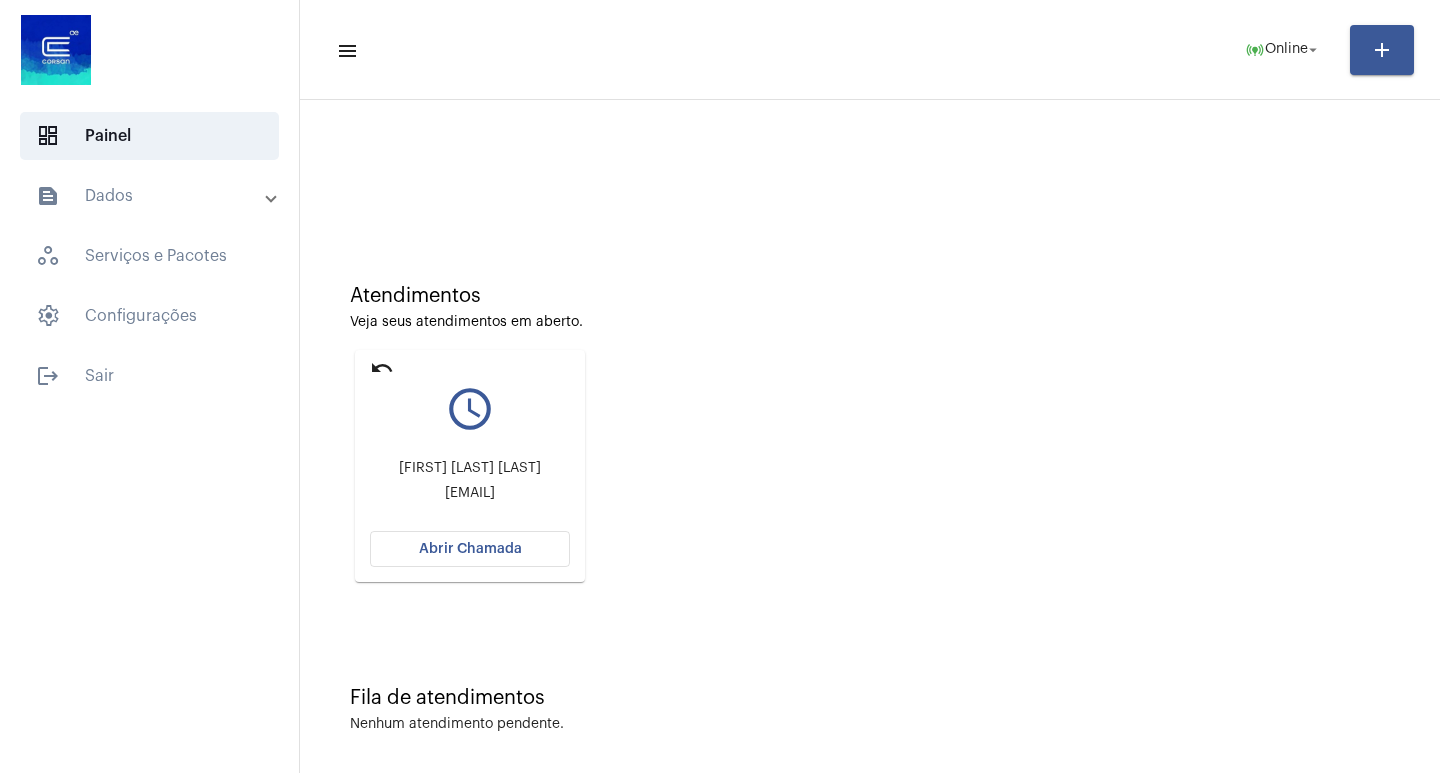 click on "Abrir Chamada" 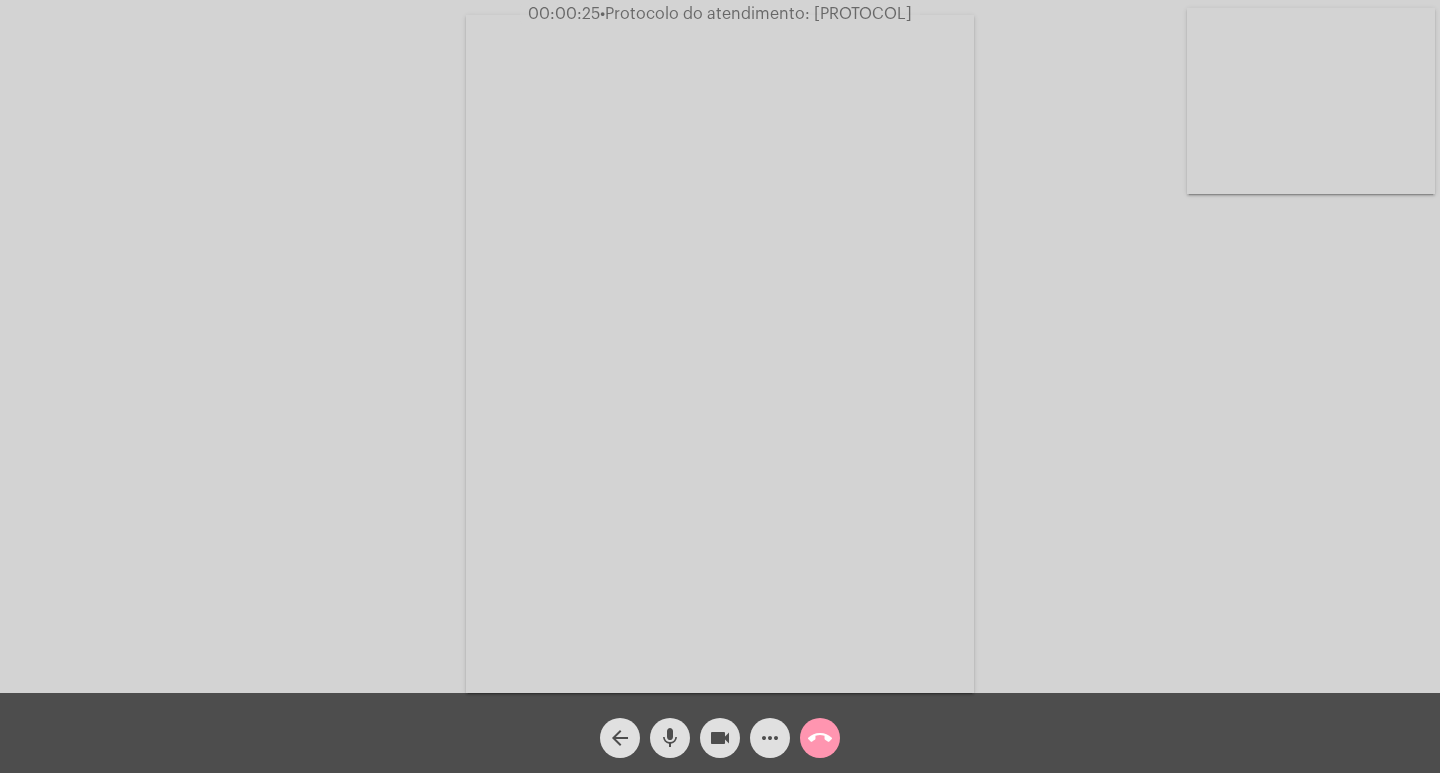 click on "more_horiz" 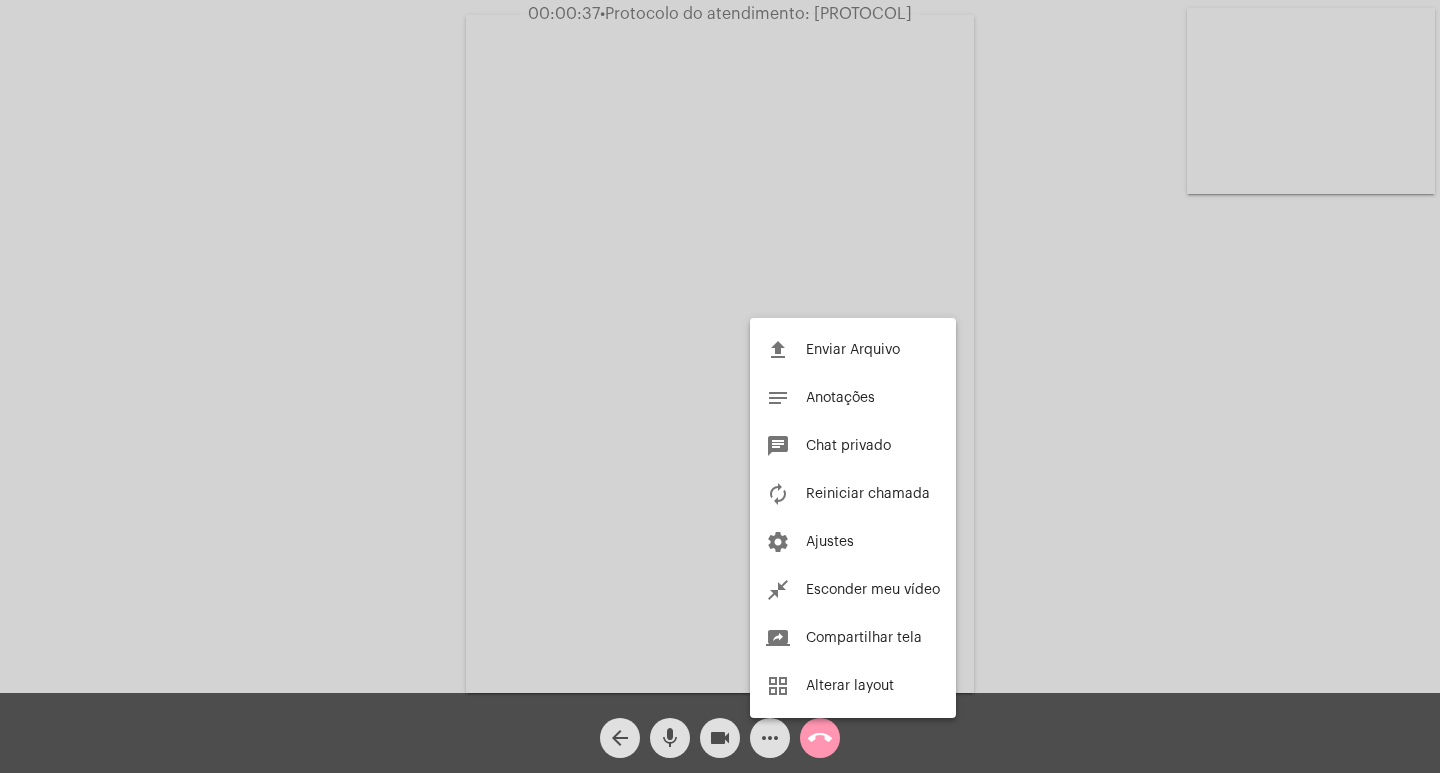 click at bounding box center [720, 386] 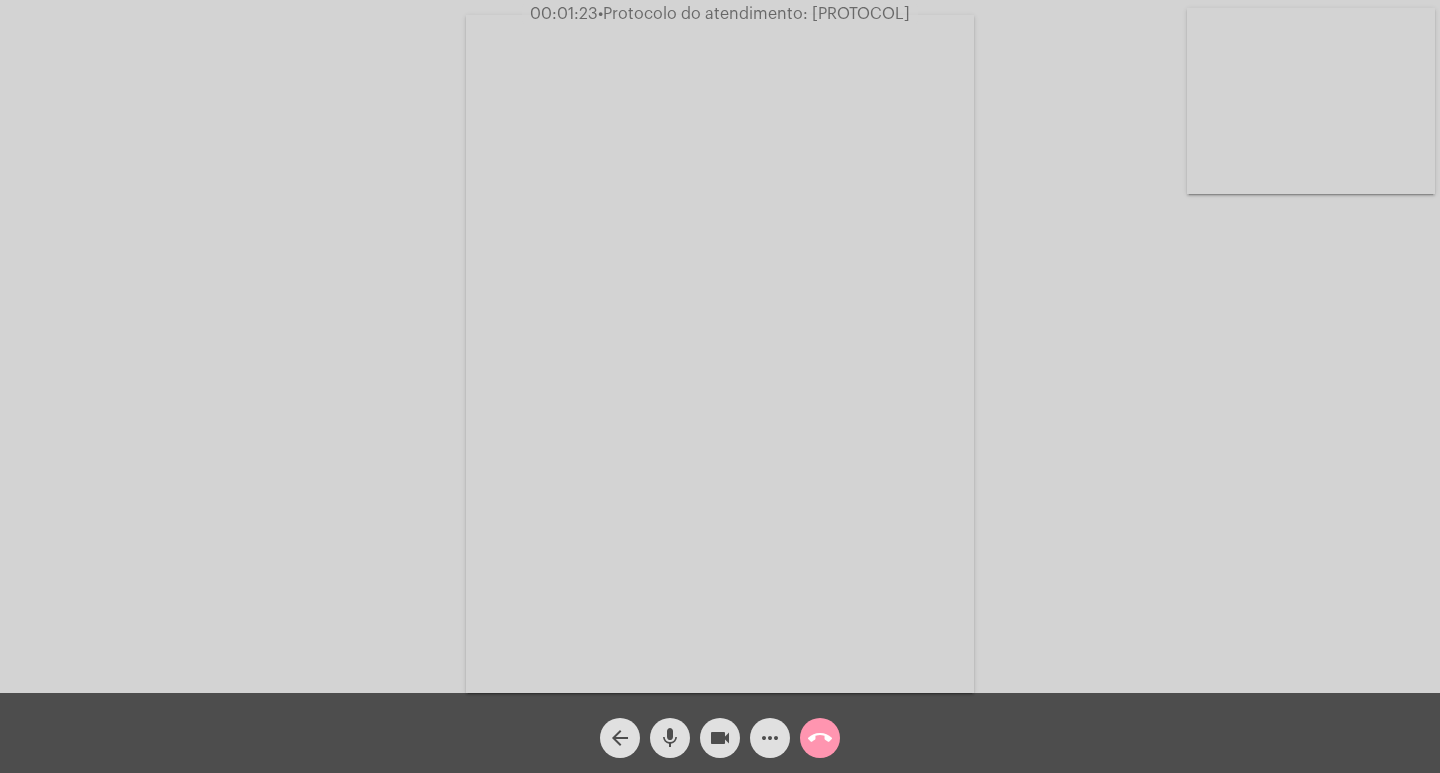 drag, startPoint x: 671, startPoint y: 755, endPoint x: 756, endPoint y: 647, distance: 137.43726 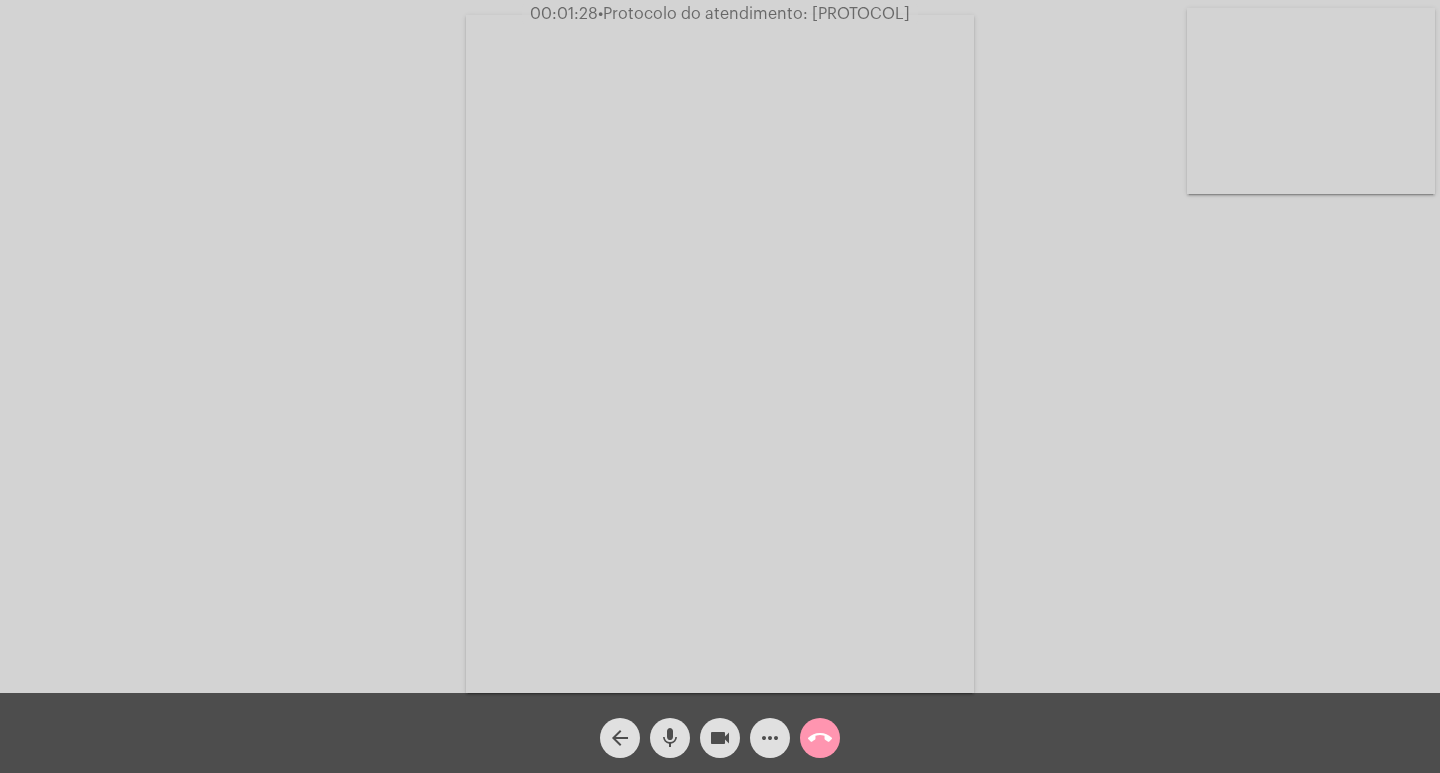click on "mic" 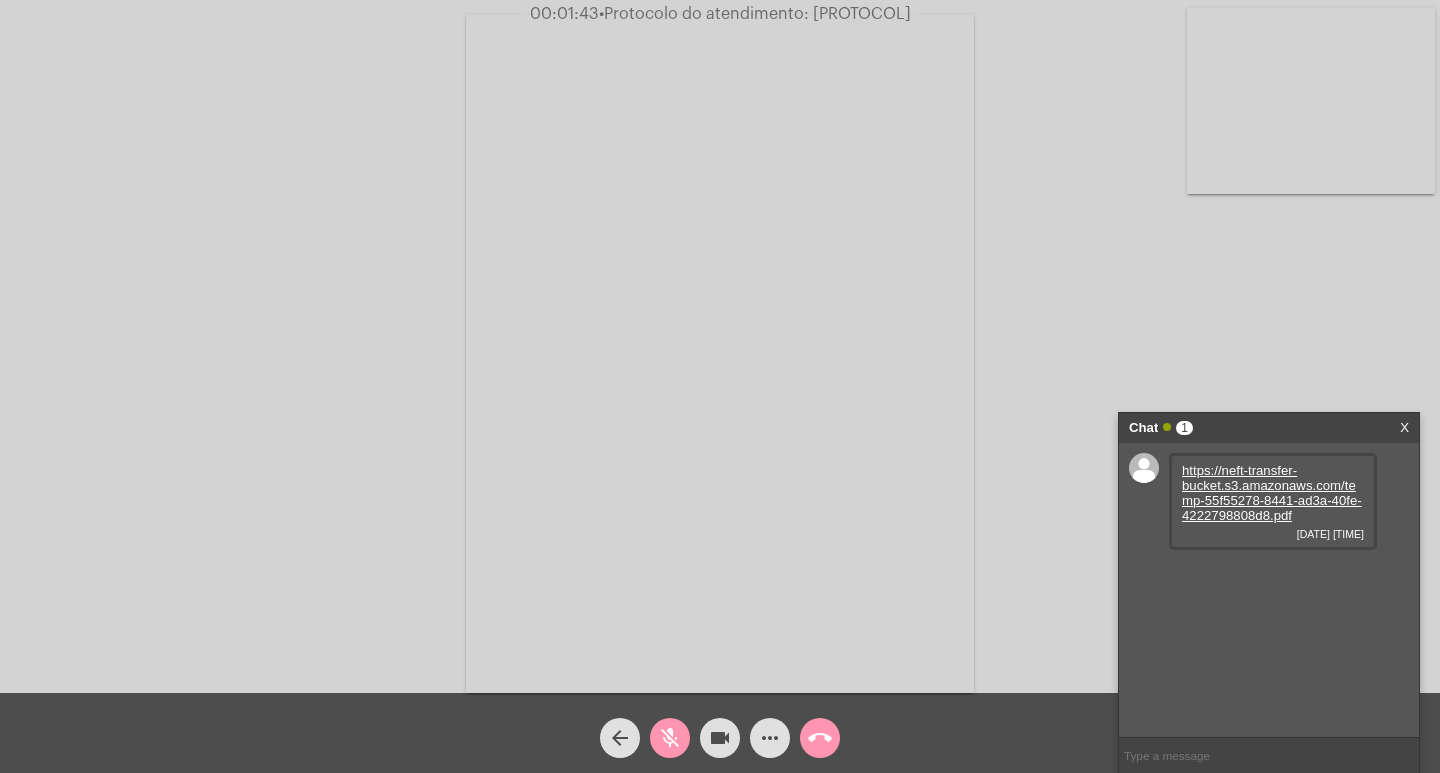 click on "mic_off" 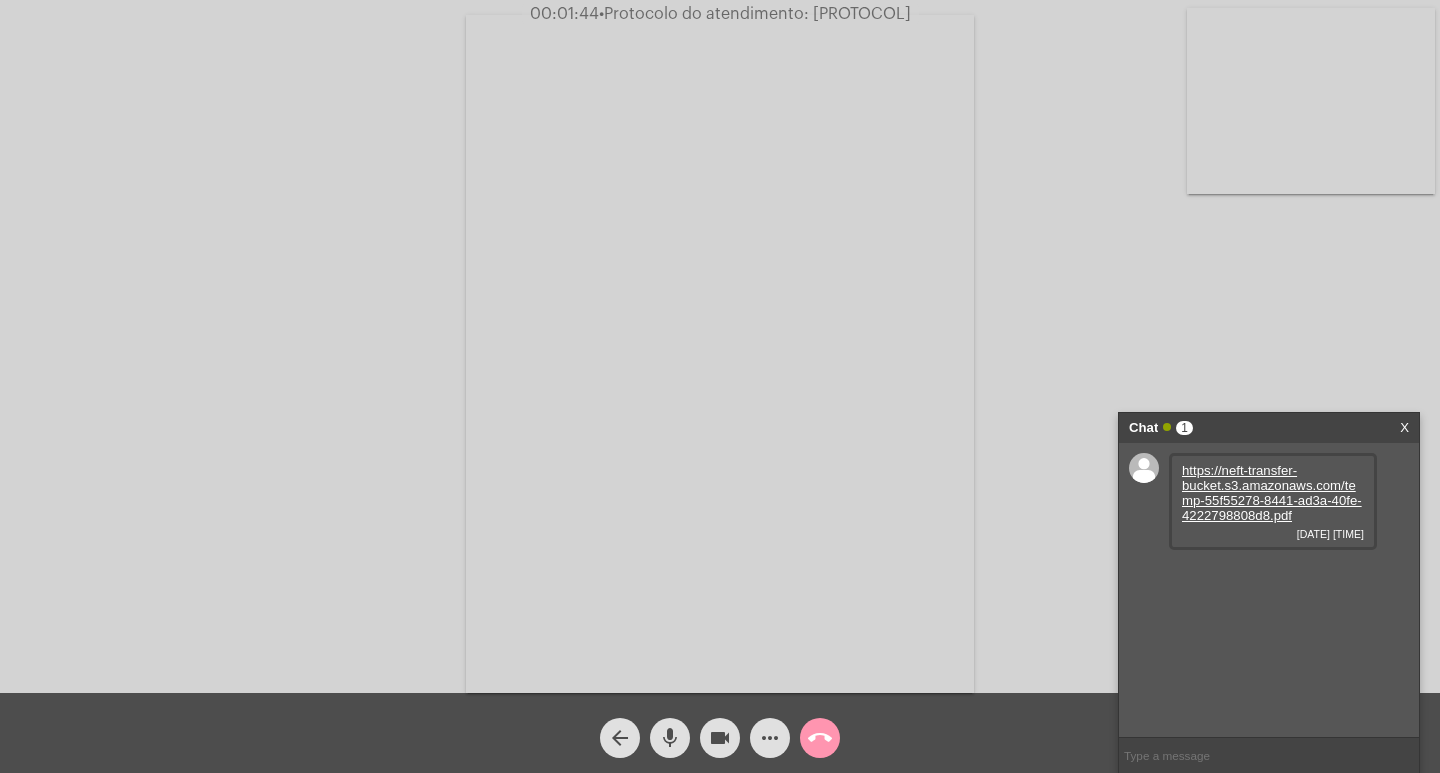 click on "https://neft-transfer-bucket.s3.amazonaws.com/temp-55f55278-8441-ad3a-40fe-4222798808d8.pdf" at bounding box center (1272, 493) 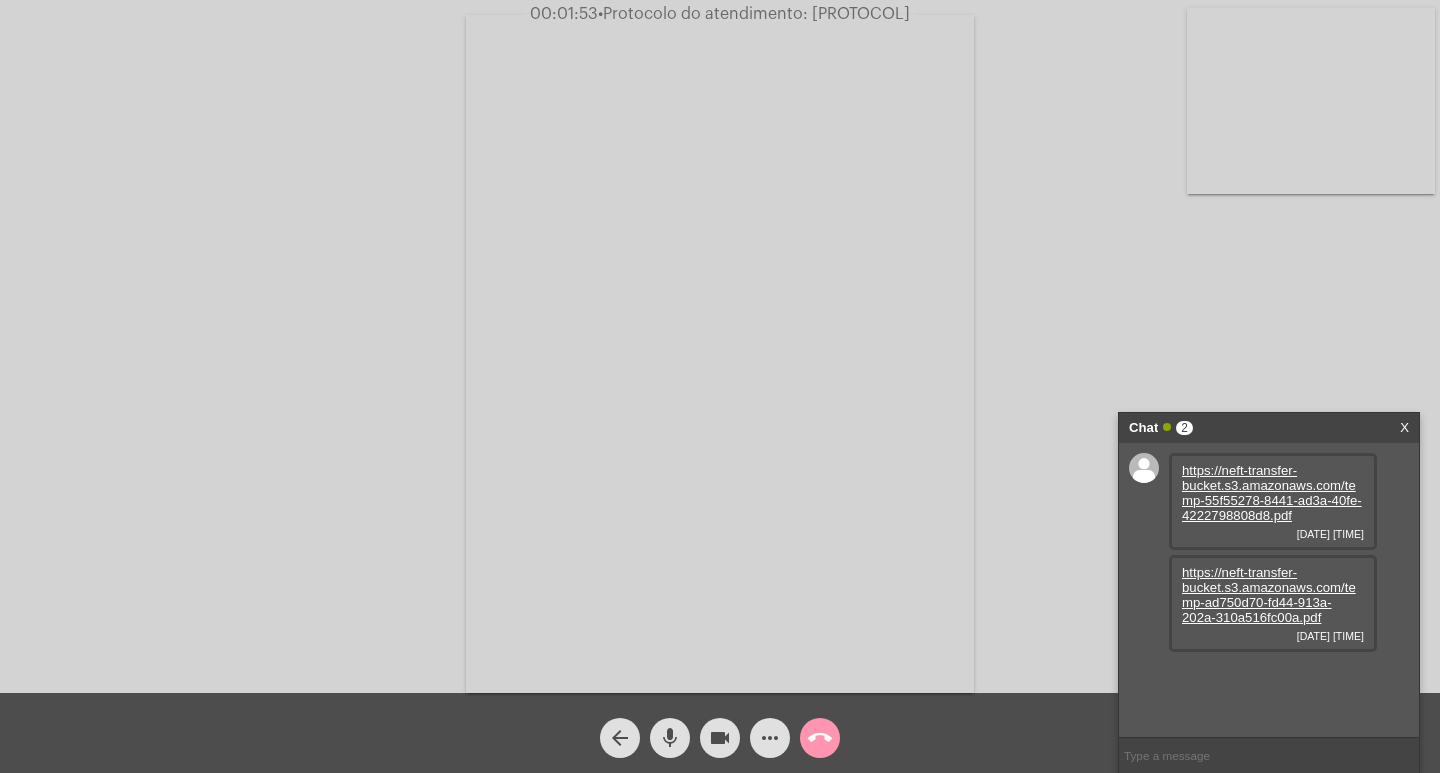 click on "https://neft-transfer-bucket.s3.amazonaws.com/temp-ad750d70-fd44-913a-202a-310a516fc00a.pdf" at bounding box center (1269, 595) 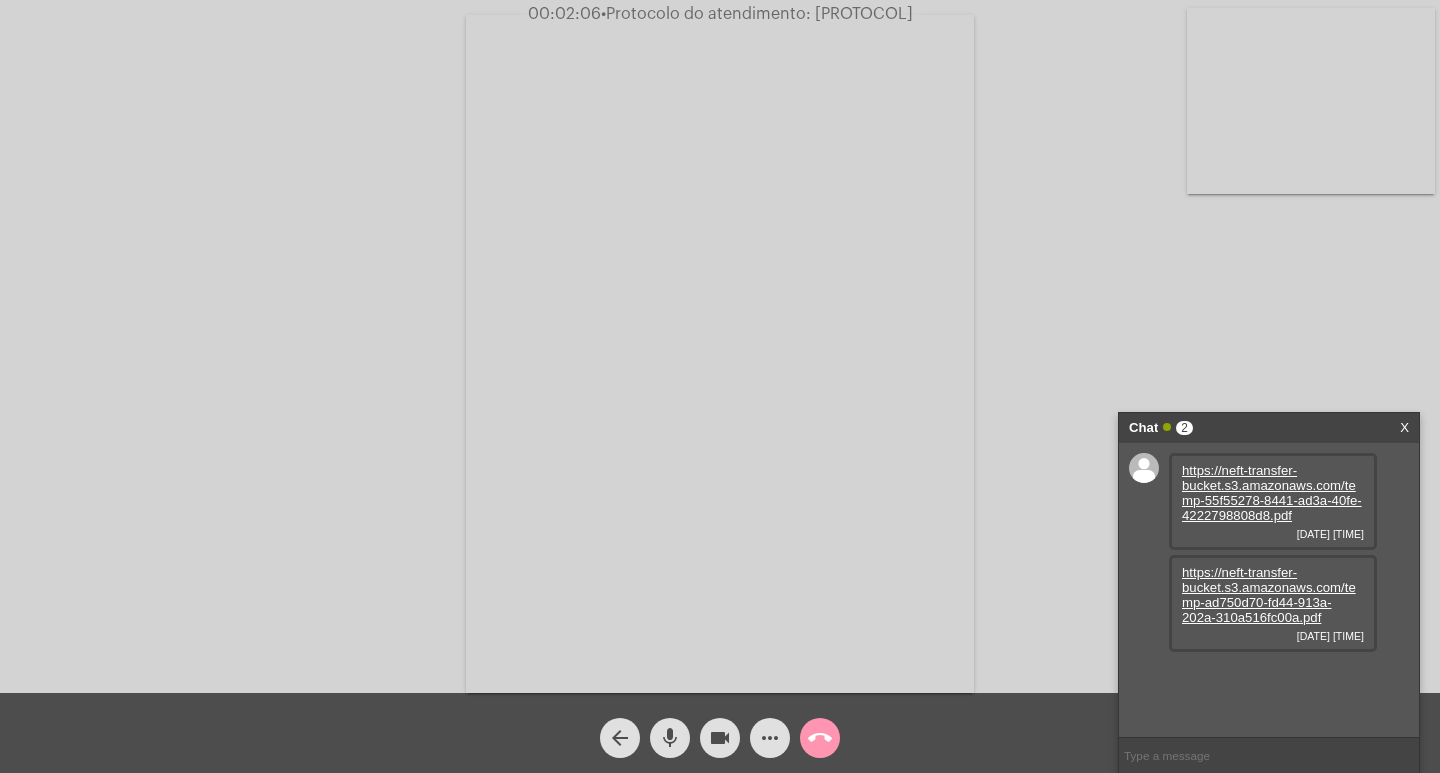 click on "mic" 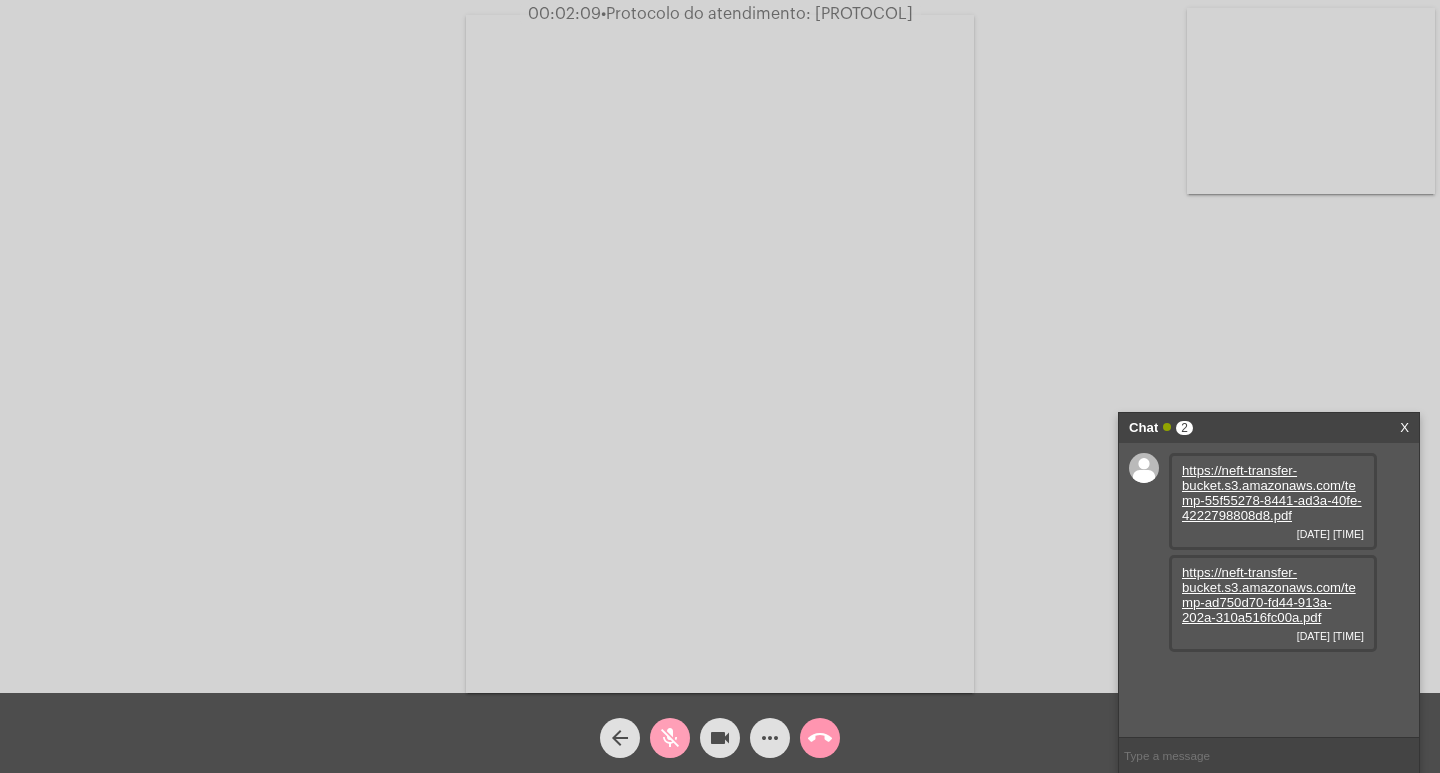 click on "mic_off" 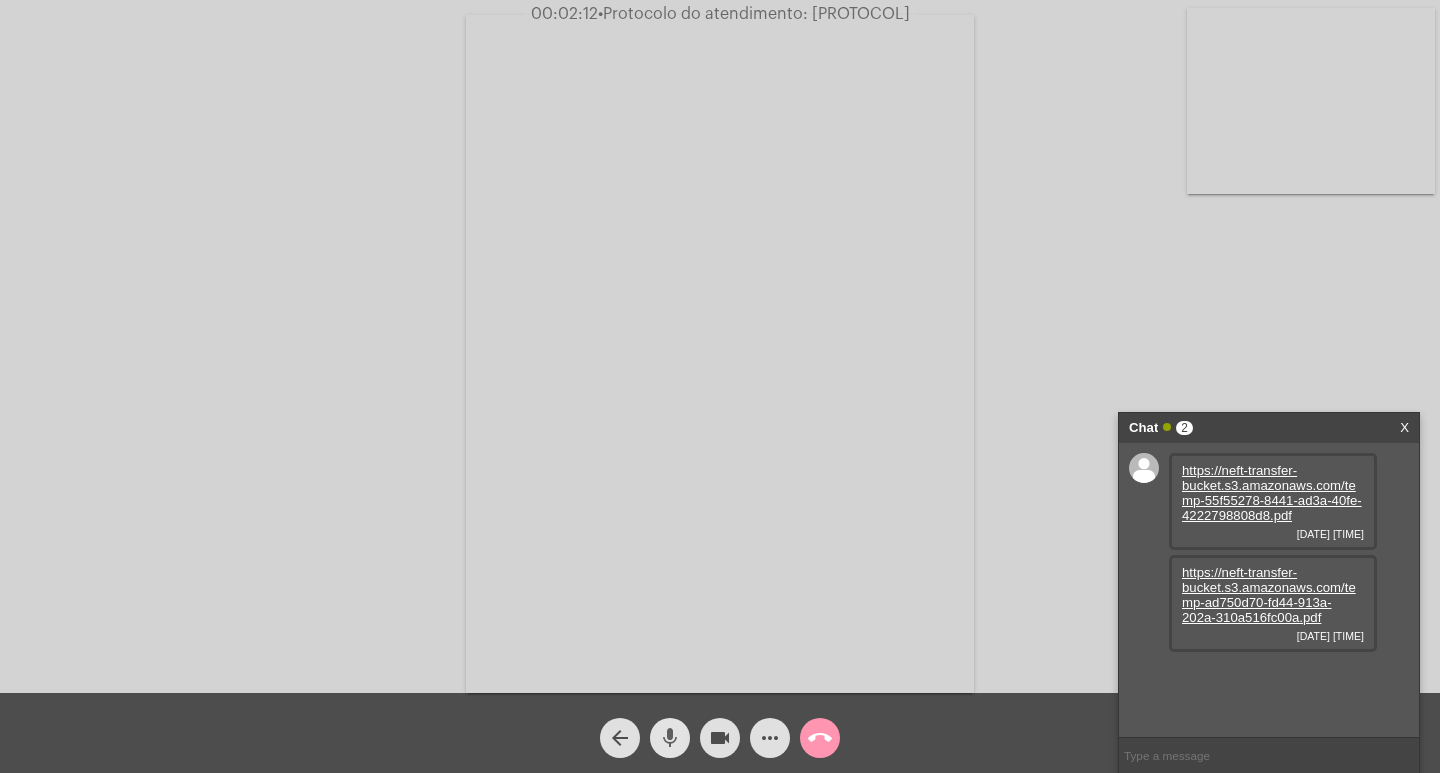 click on "mic" 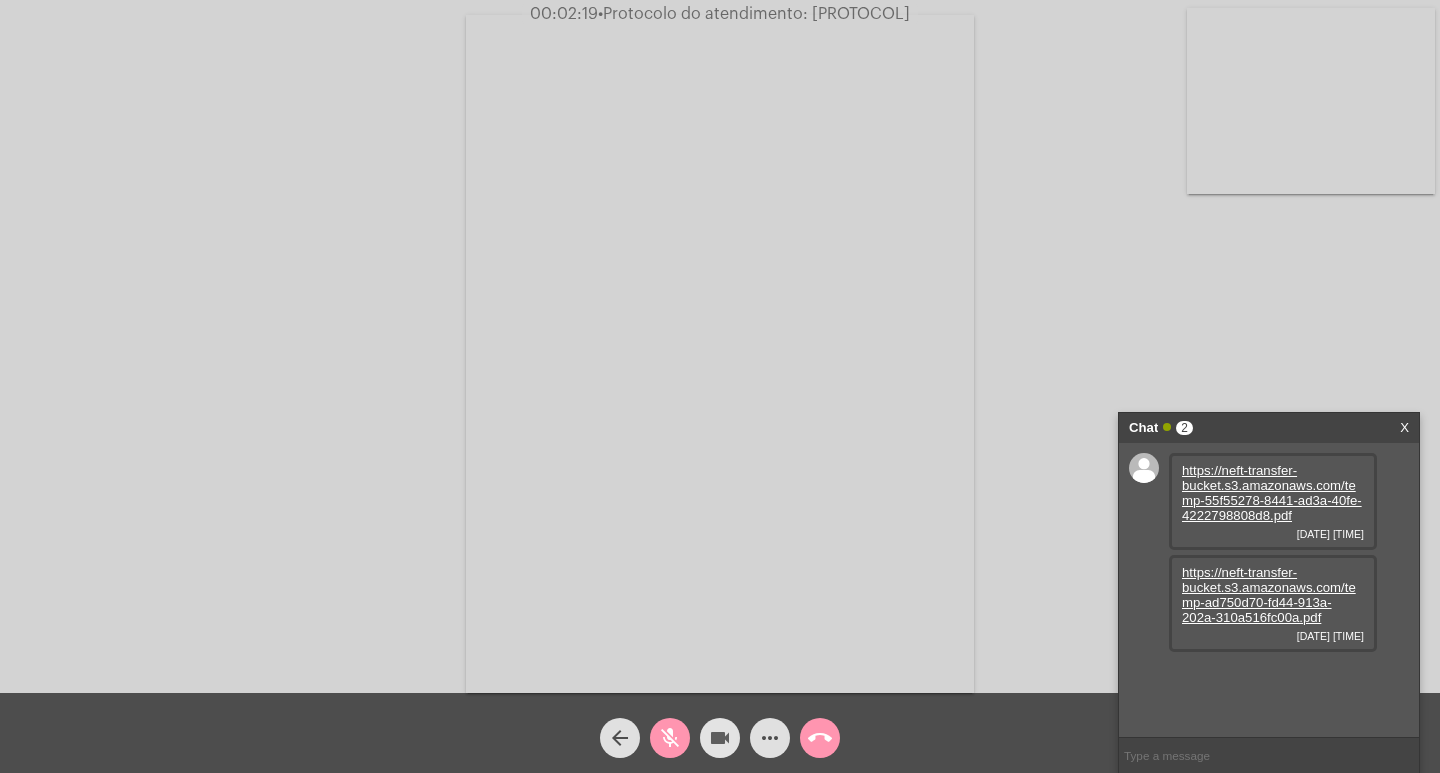 click on "videocam" 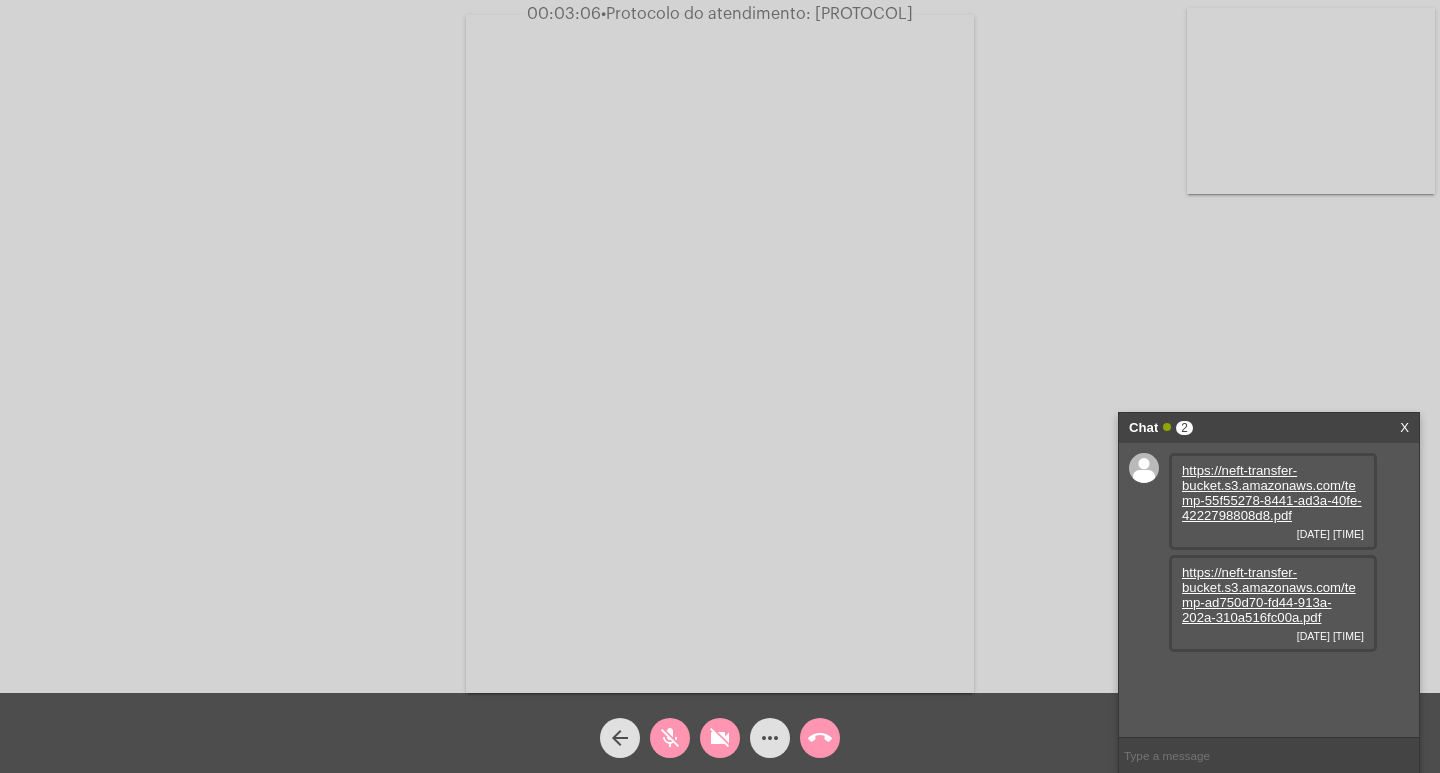 click on "videocam_off" 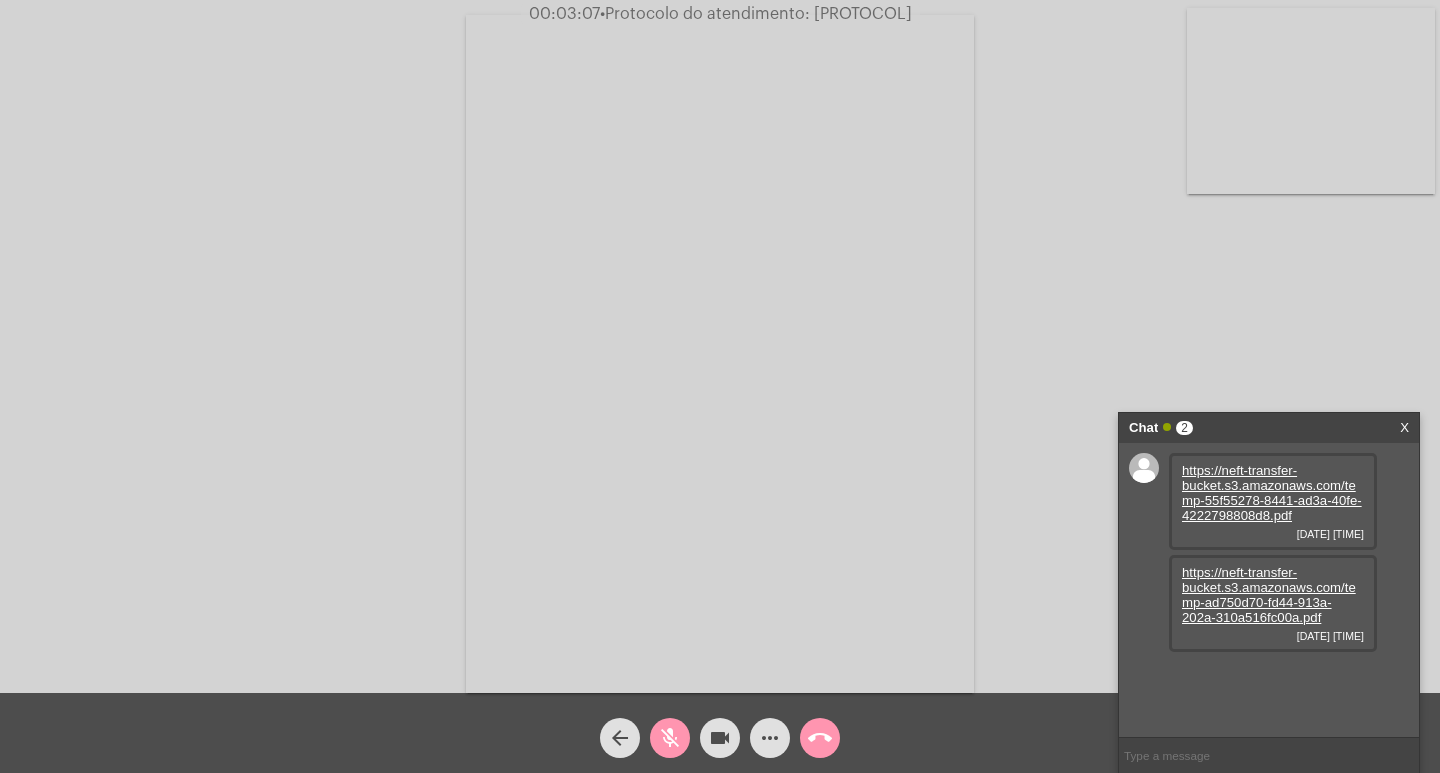 click on "mic_off" 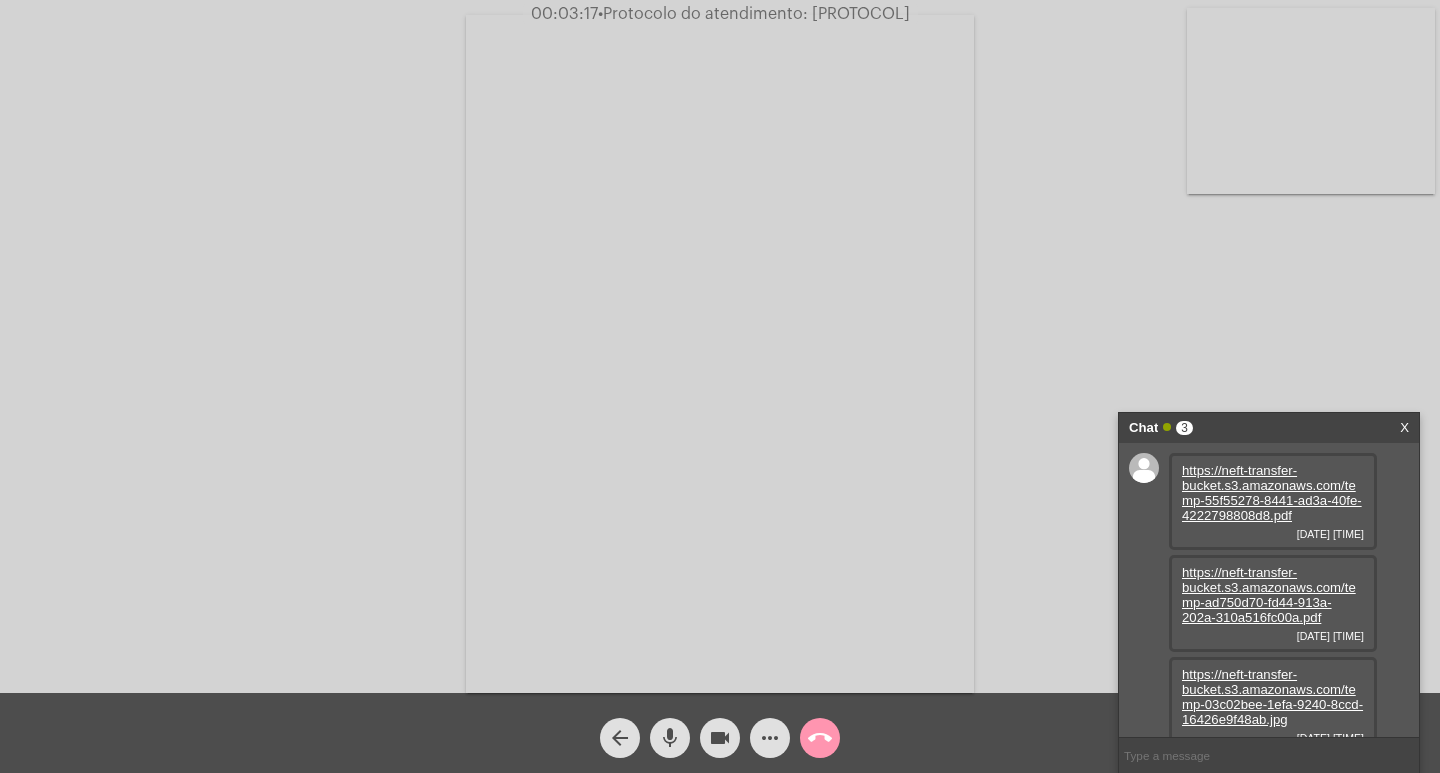 scroll, scrollTop: 17, scrollLeft: 0, axis: vertical 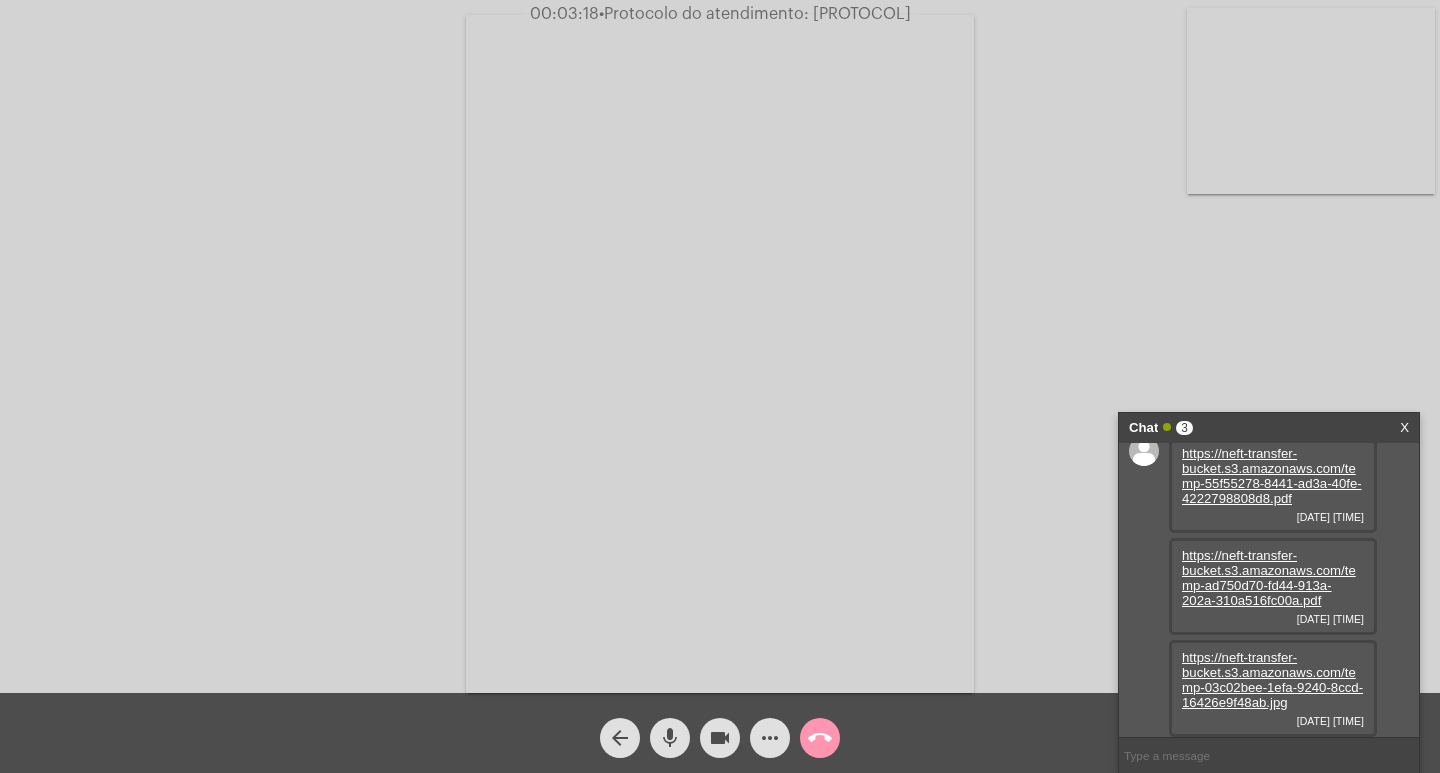 click on "https://neft-transfer-bucket.s3.amazonaws.com/temp-55f55278-8441-ad3a-40fe-4222798808d8.pdf [DATE] [TIME] https://neft-transfer-bucket.s3.amazonaws.com/temp-ad750d70-fd44-913a-202a-310a516fc00a.pdf [DATE] [TIME] https://neft-transfer-bucket.s3.amazonaws.com/temp-03c02bee-1efa-9240-8ccd-16426e9f48ab.jpg [DATE] [TIME]" at bounding box center [1269, 590] 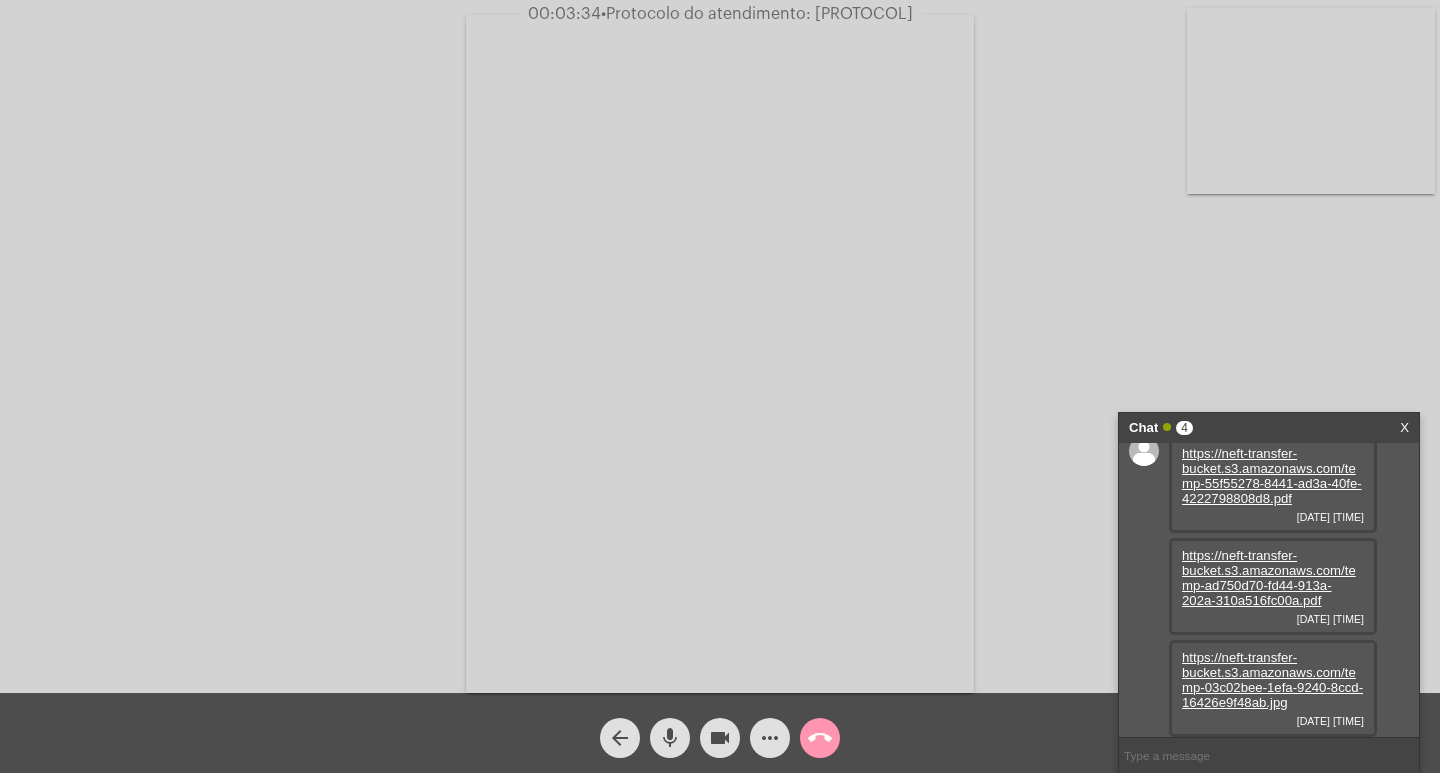 scroll, scrollTop: 119, scrollLeft: 0, axis: vertical 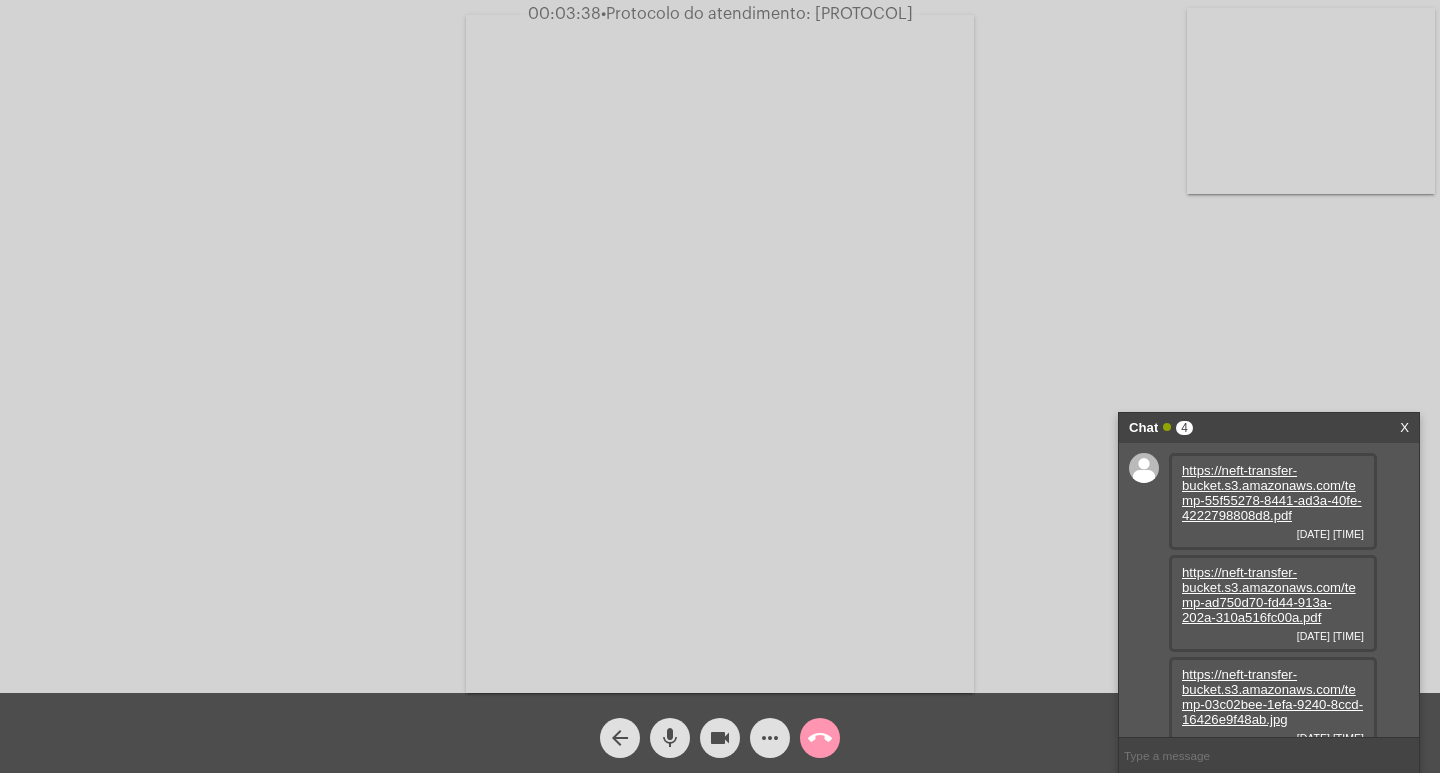 click on "https://neft-transfer-bucket.s3.amazonaws.com/temp-616423aa-2d6f-d419-ee0f-4e204aa7b792.jpg" at bounding box center (1272, 799) 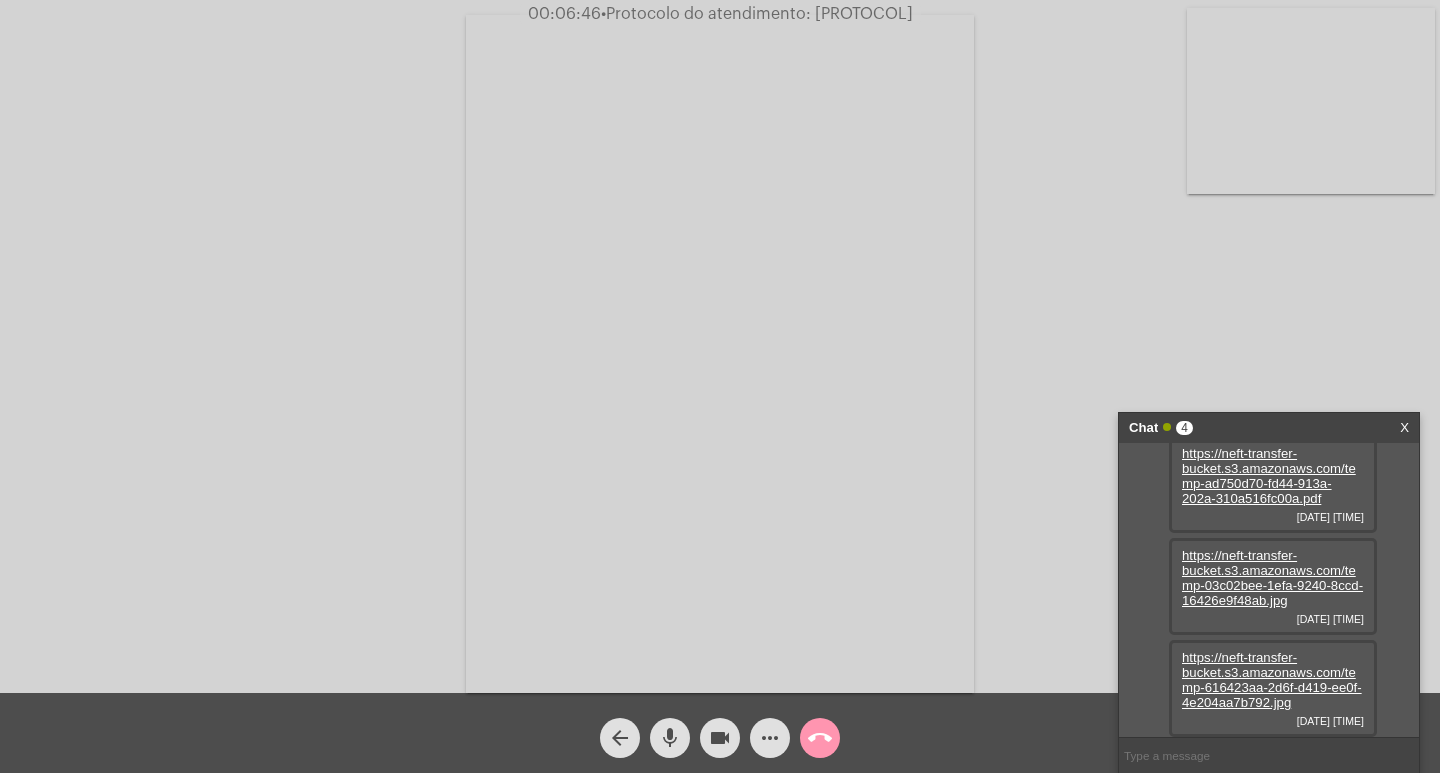 click on "Chat  4" at bounding box center [1248, 428] 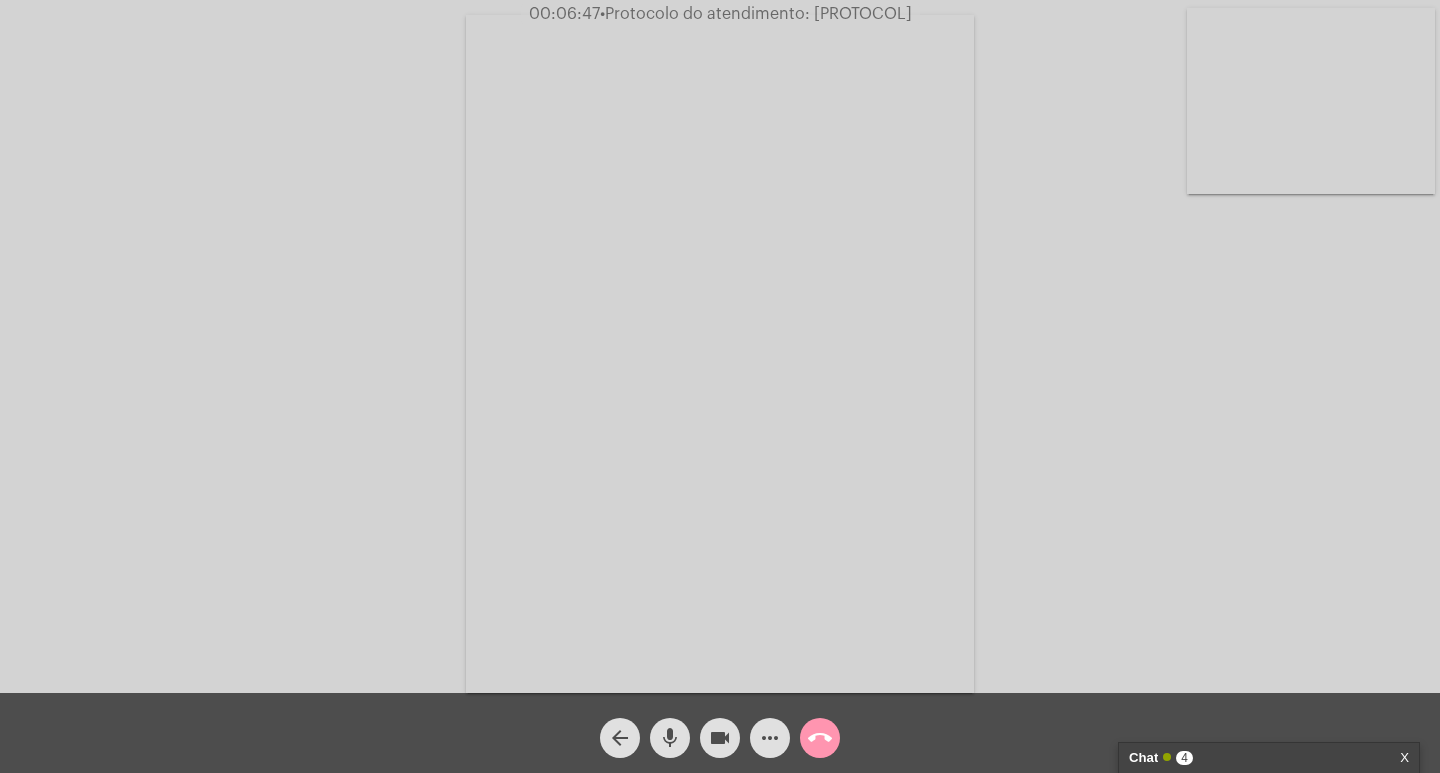click on "Acessando Câmera e Microfone..." 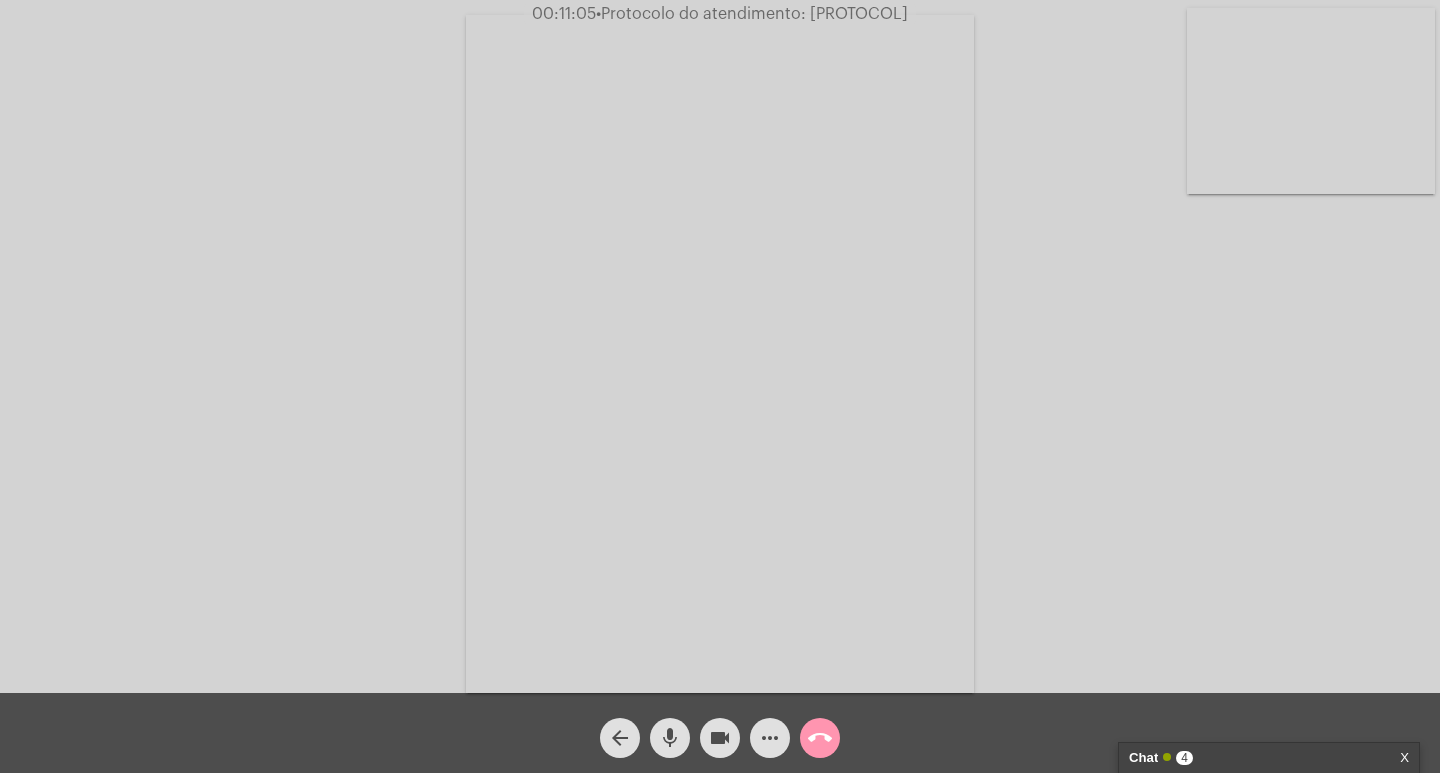 click on "Chat  4" at bounding box center (1248, 758) 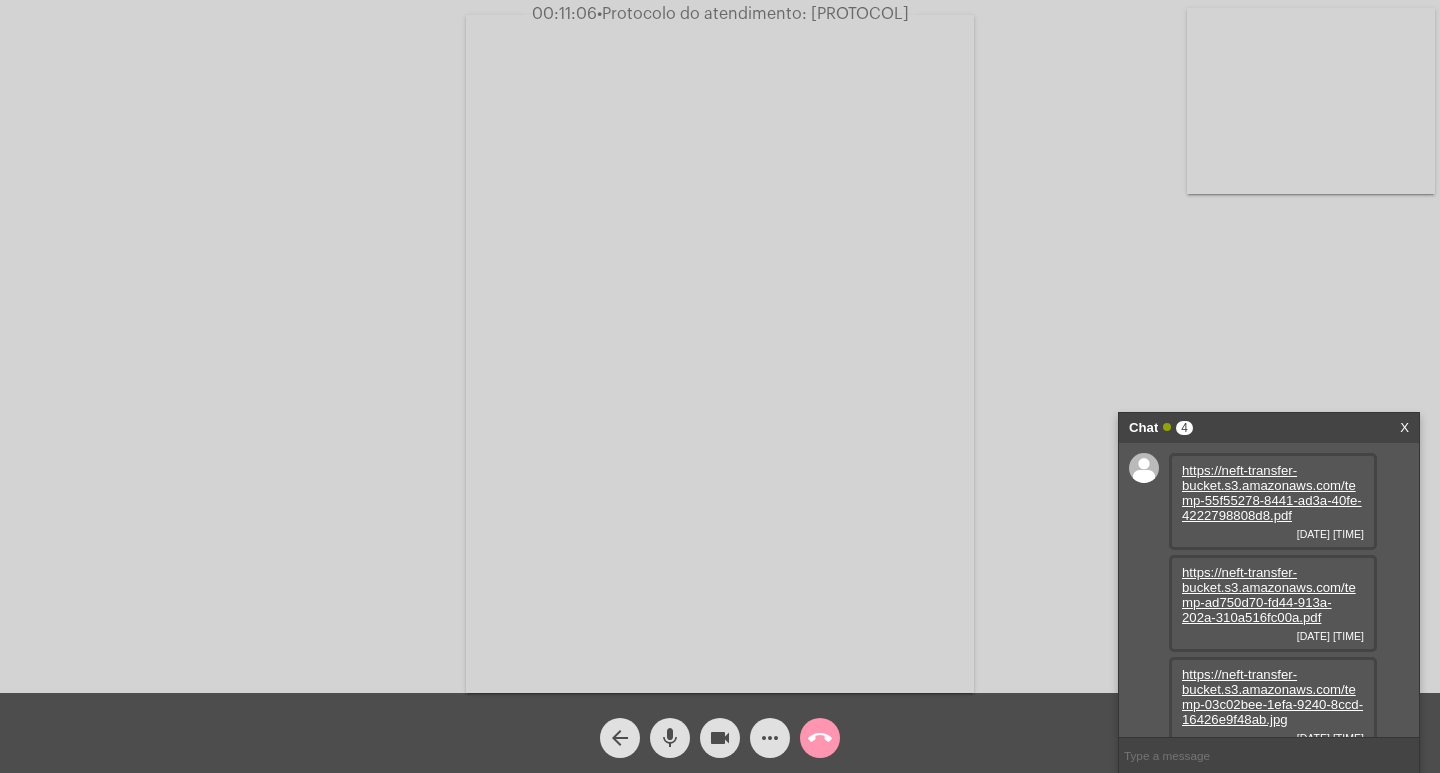 click on "Acessando Câmera e Microfone..." 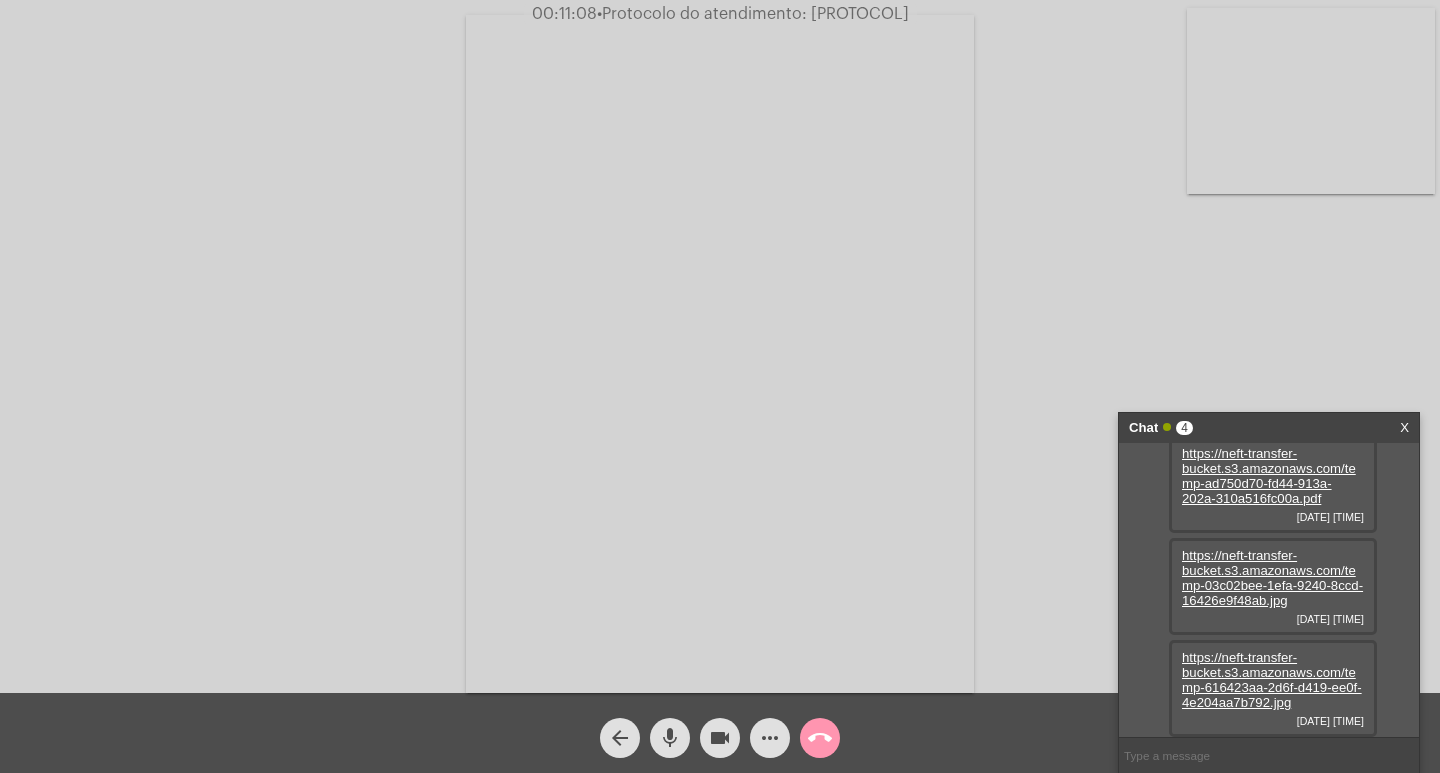 click on "Chat  4" at bounding box center (1248, 428) 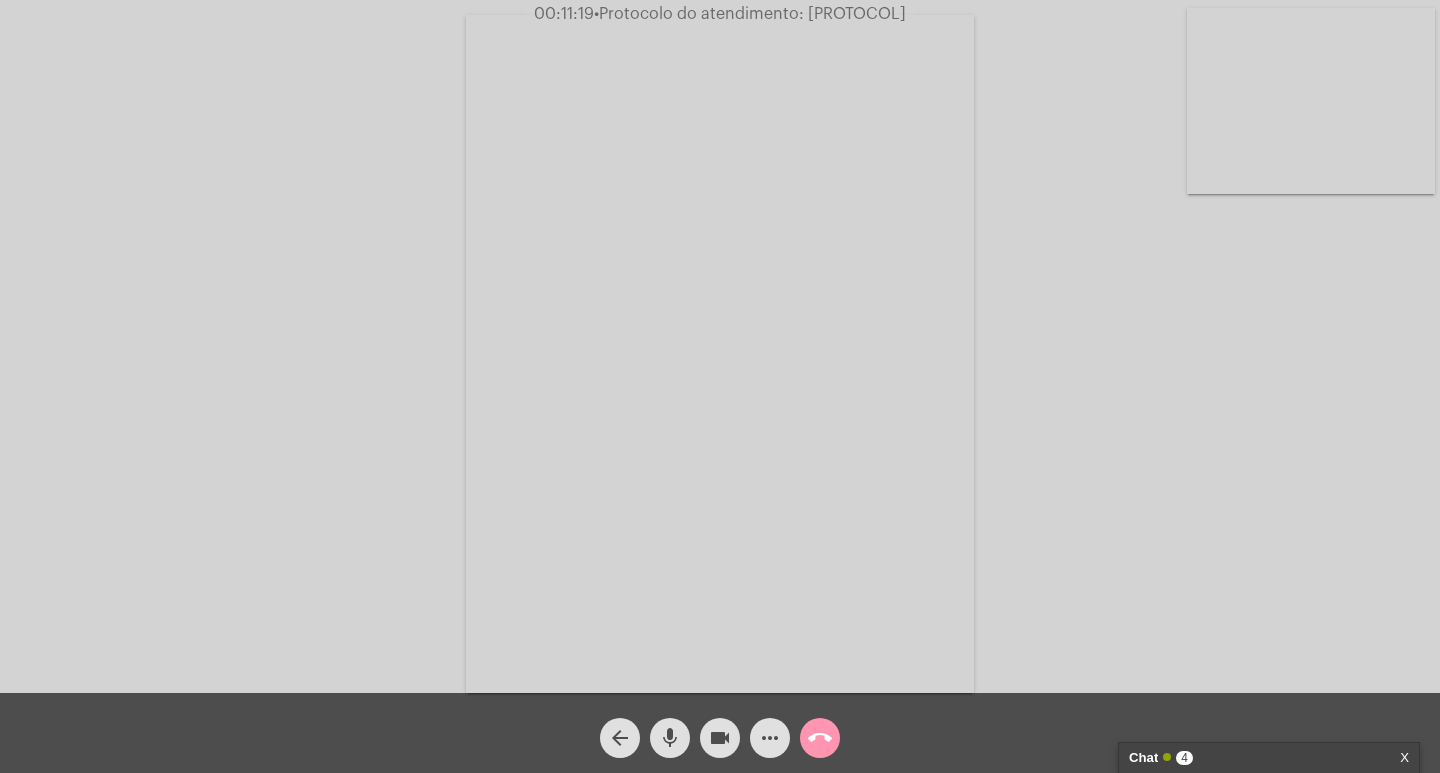 drag, startPoint x: 777, startPoint y: 106, endPoint x: 800, endPoint y: 96, distance: 25.079872 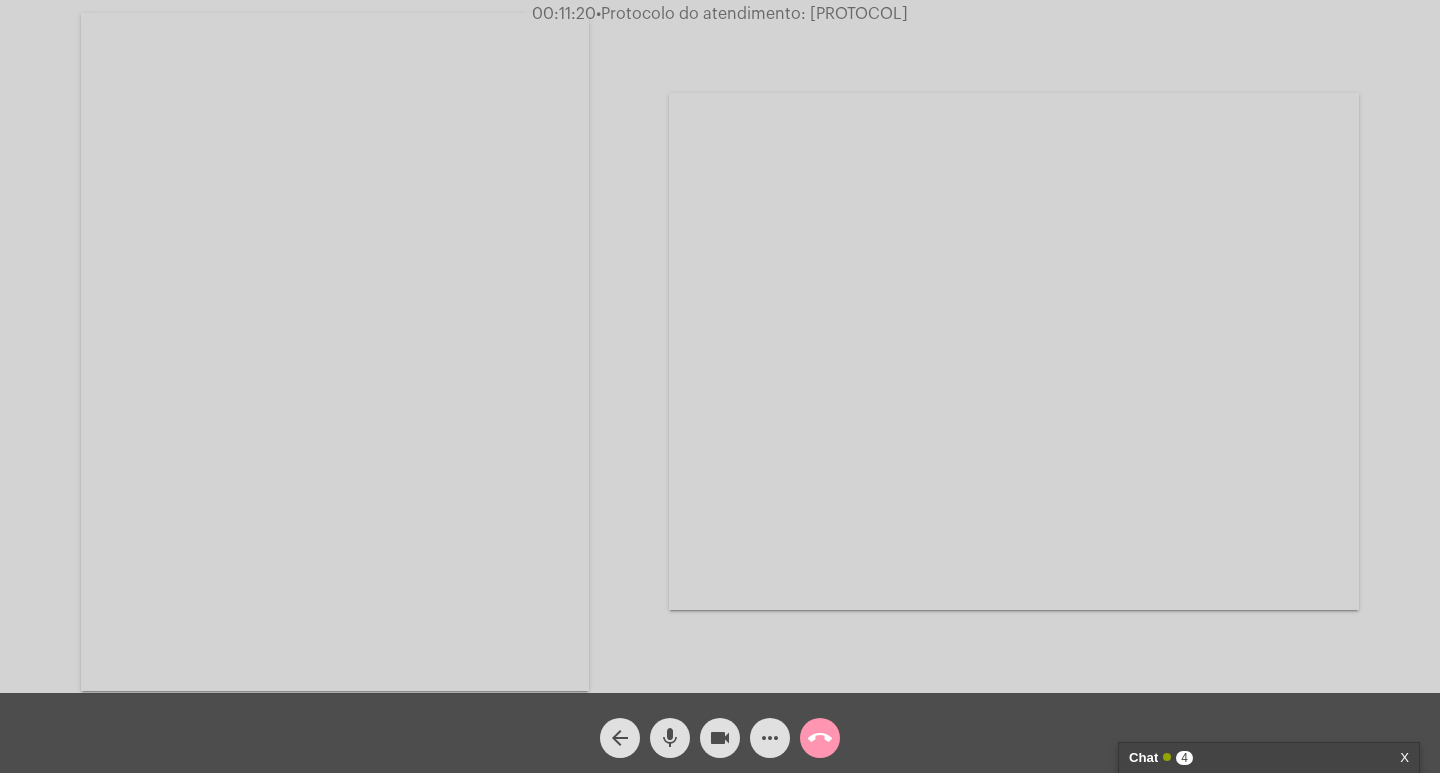 click at bounding box center (335, 352) 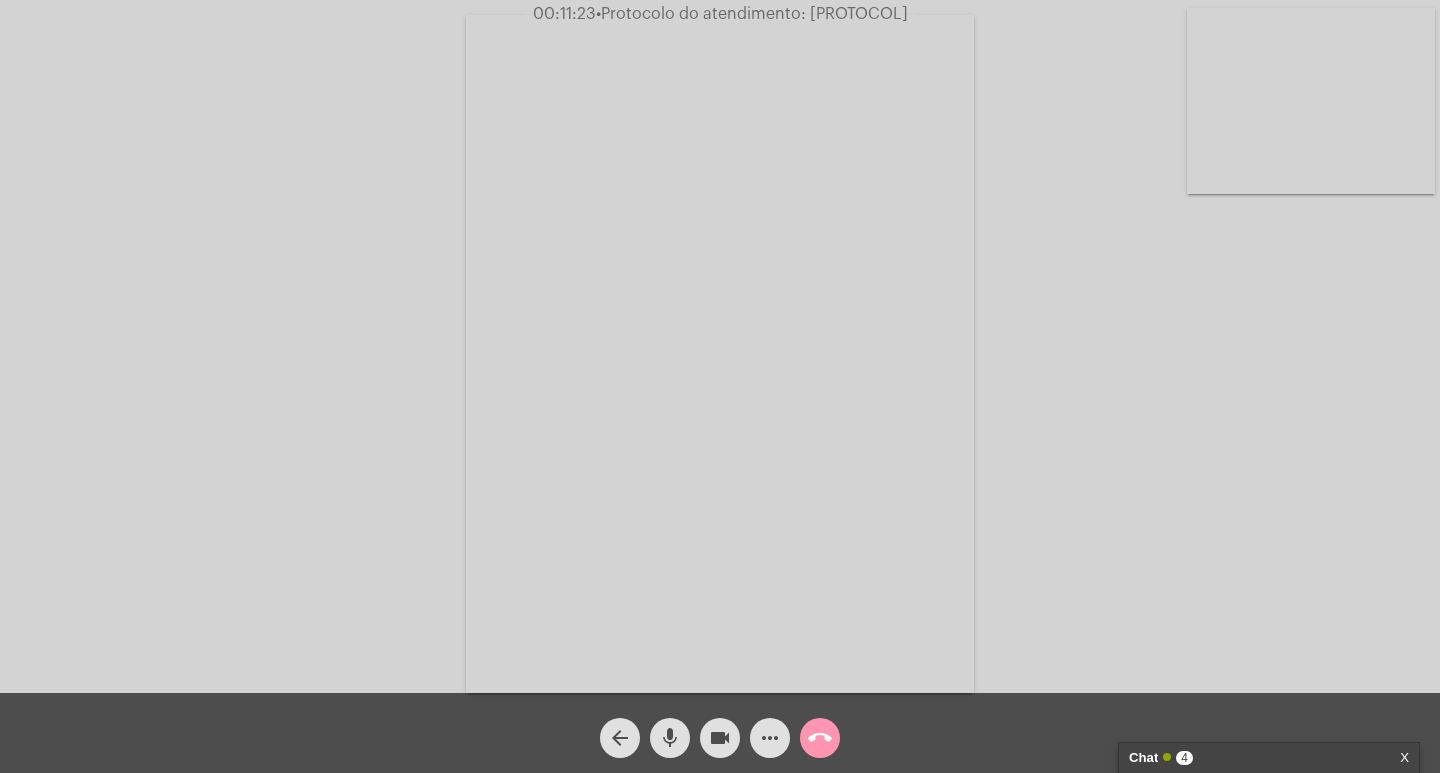 drag, startPoint x: 783, startPoint y: 107, endPoint x: 909, endPoint y: 116, distance: 126.32102 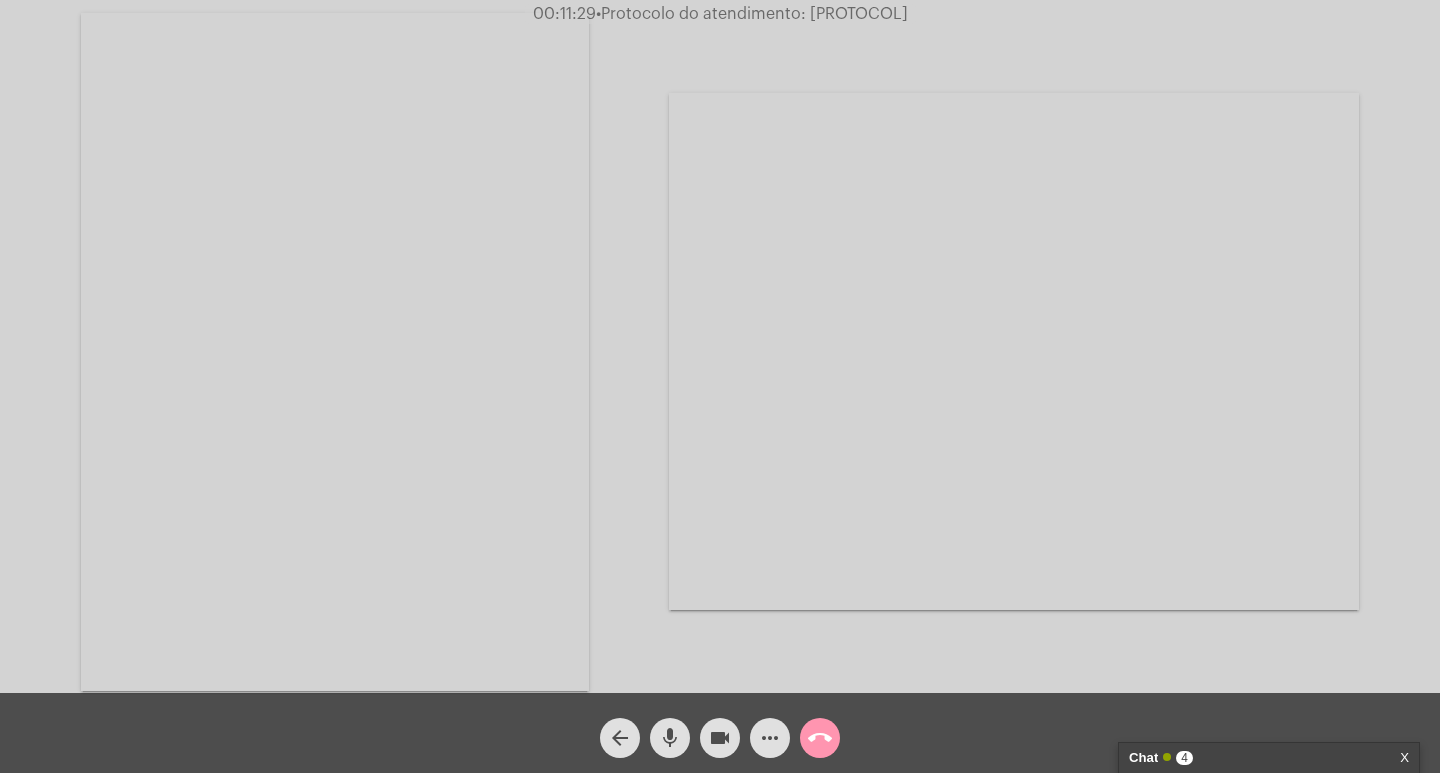 drag, startPoint x: 446, startPoint y: 266, endPoint x: 535, endPoint y: 213, distance: 103.58572 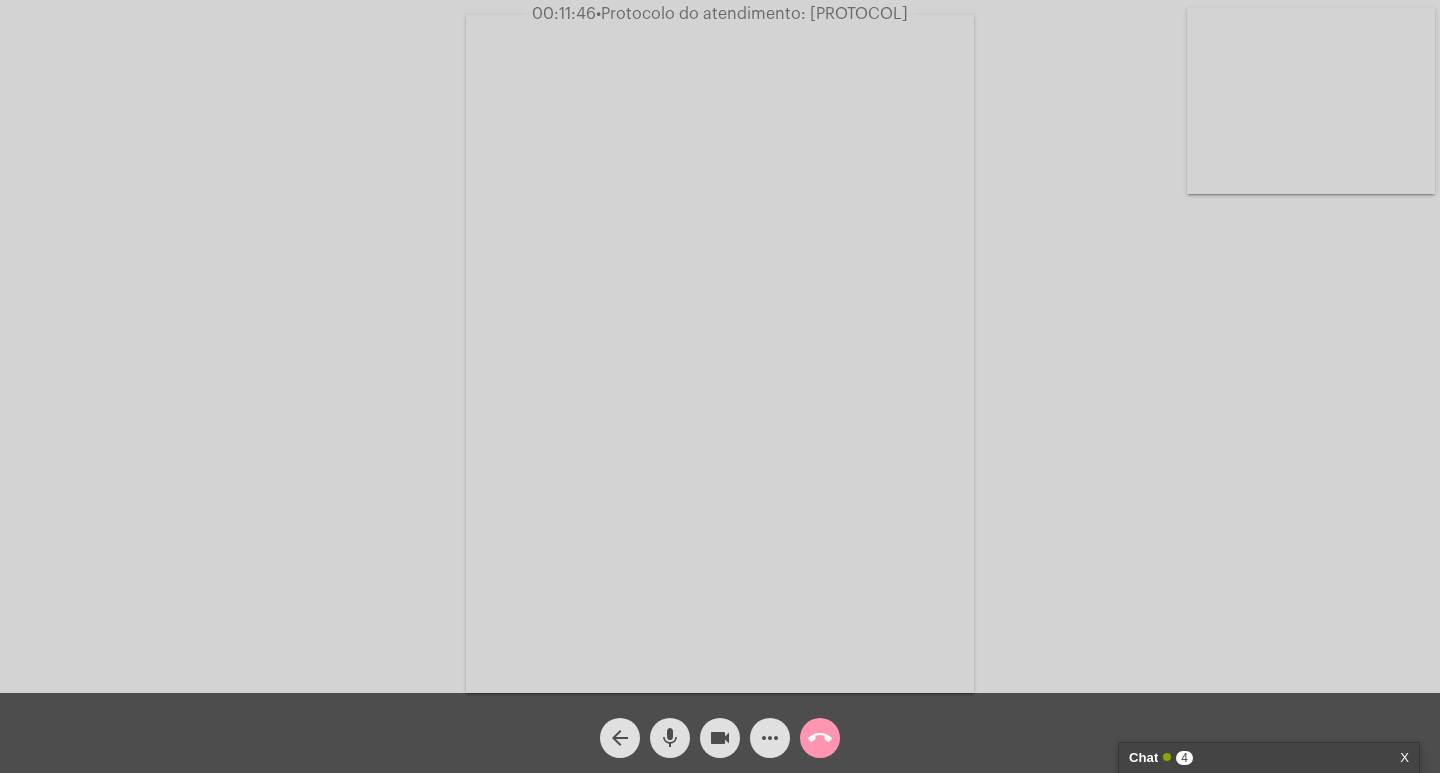 click on "call_end" 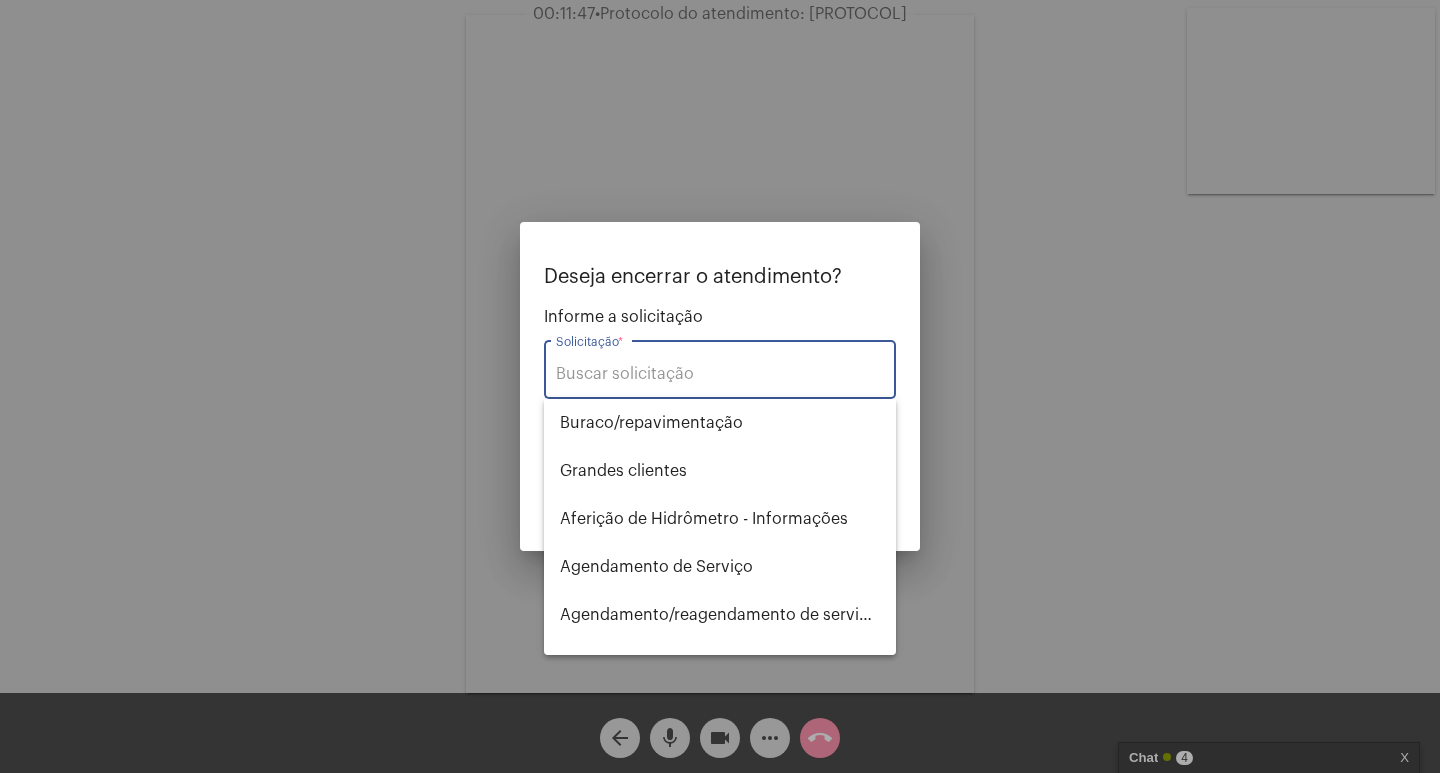 click on "Solicitação  *" at bounding box center (720, 374) 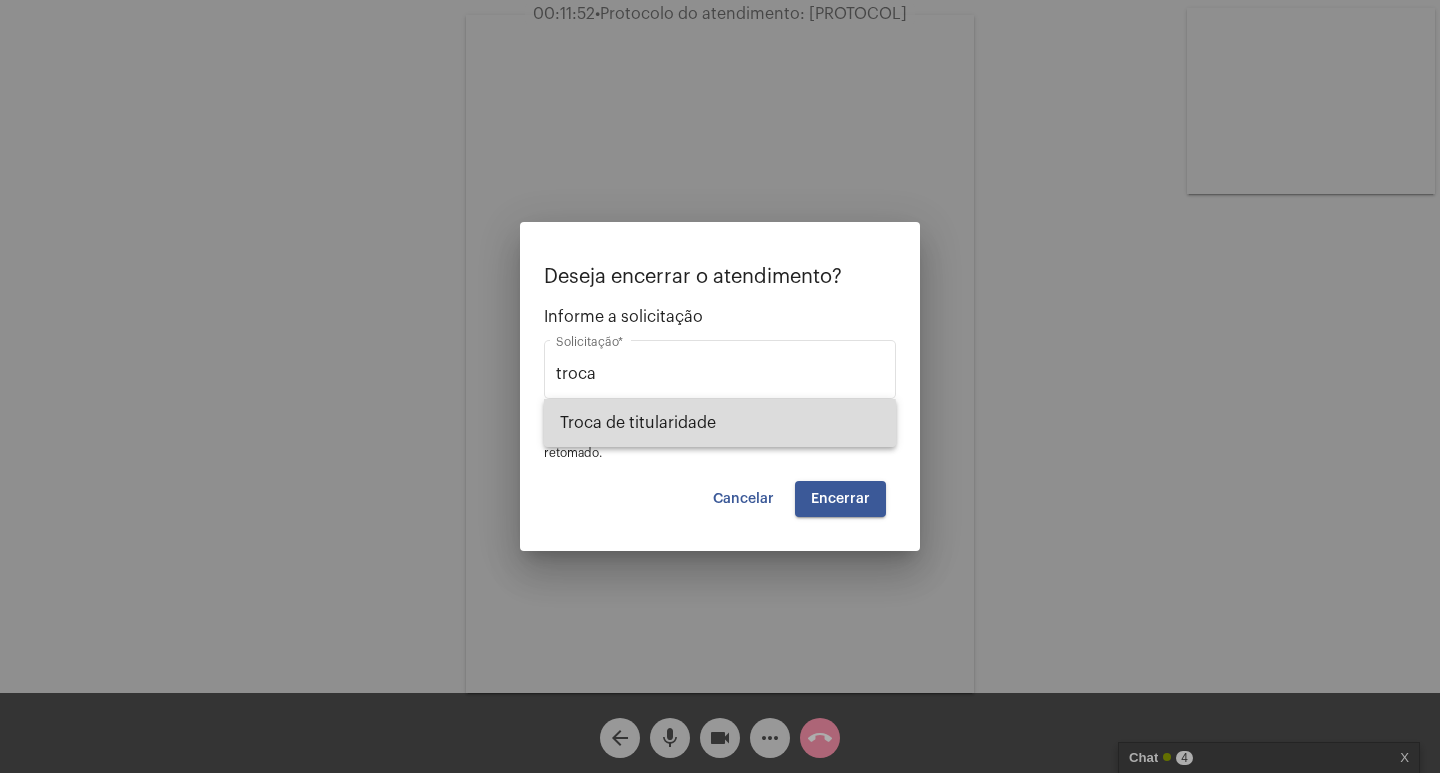 click on "Troca de titularidade" at bounding box center (720, 423) 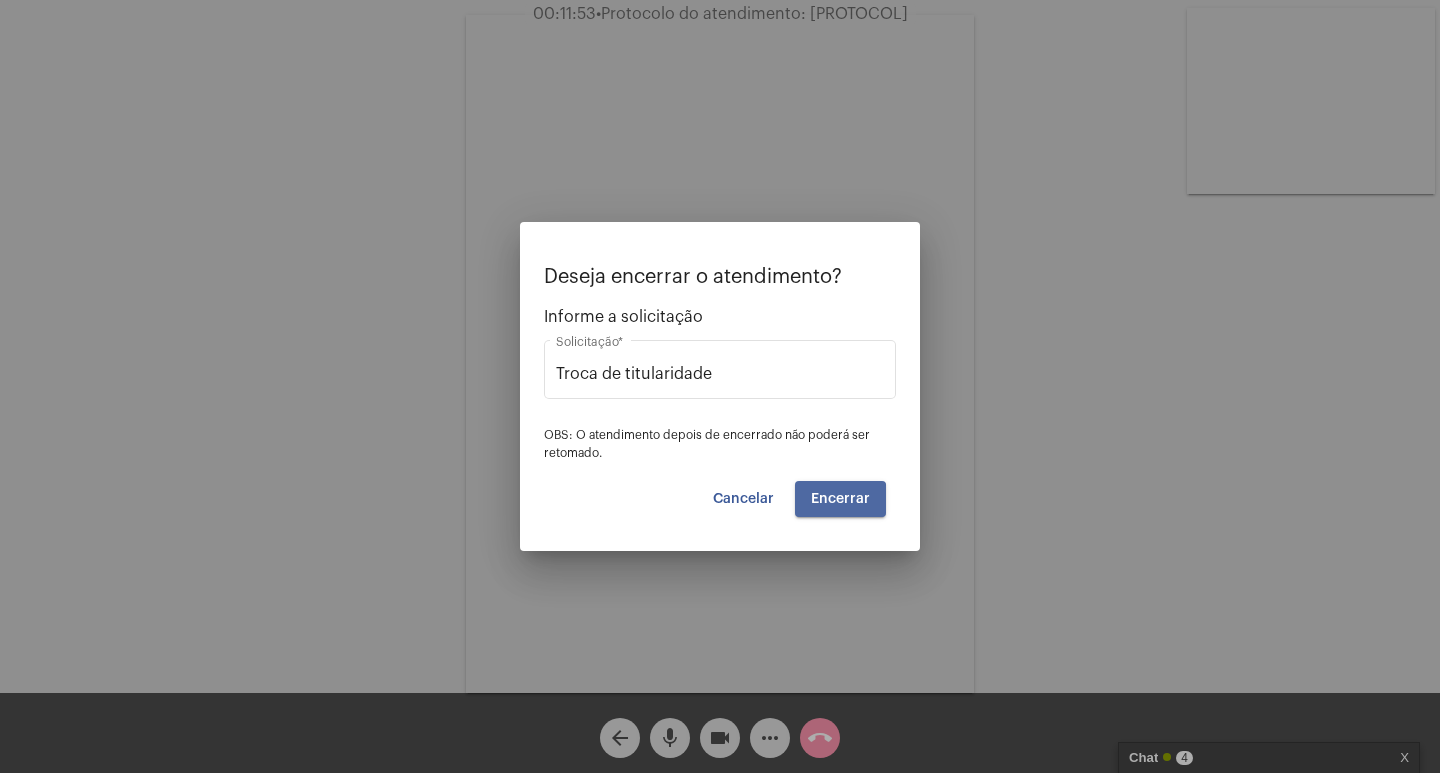 click on "Encerrar" at bounding box center (840, 499) 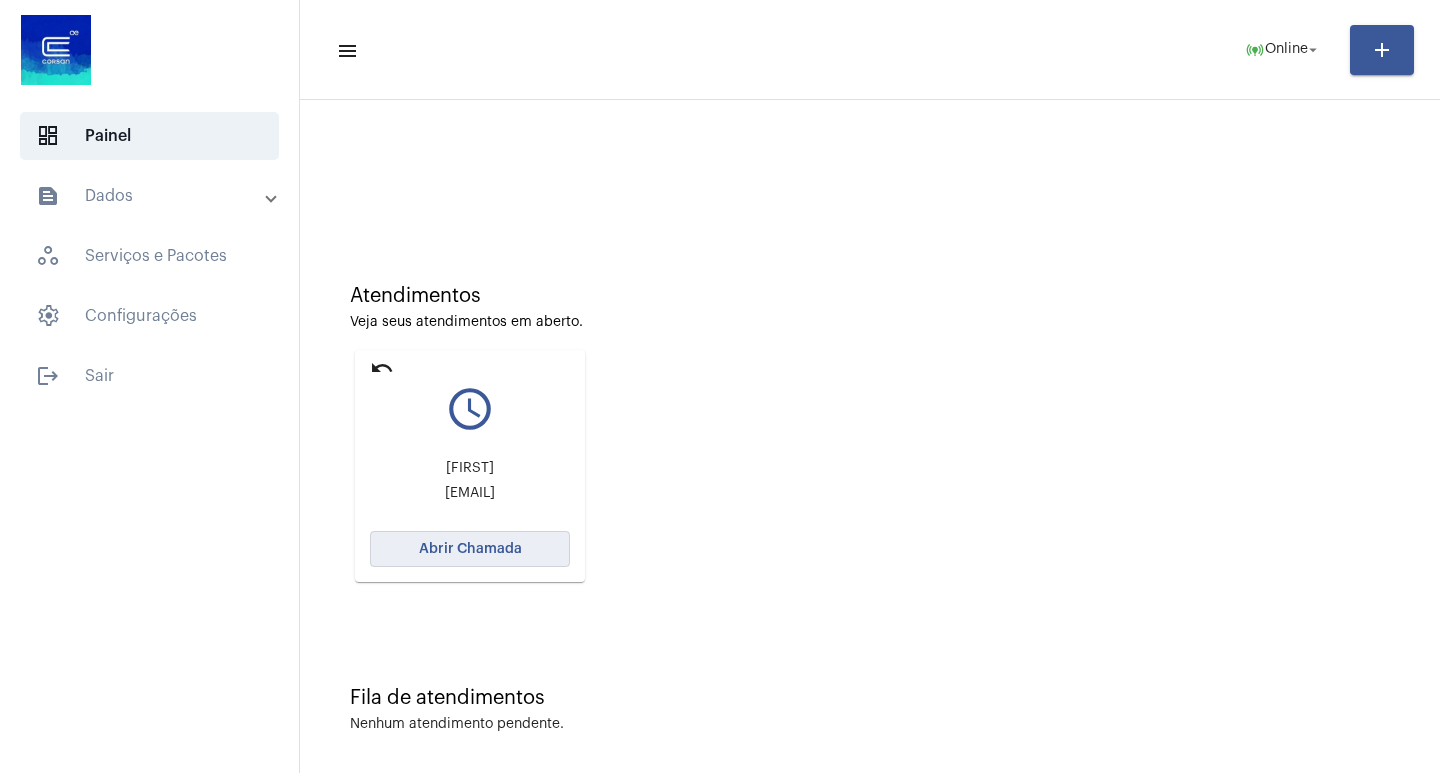 click on "Abrir Chamada" 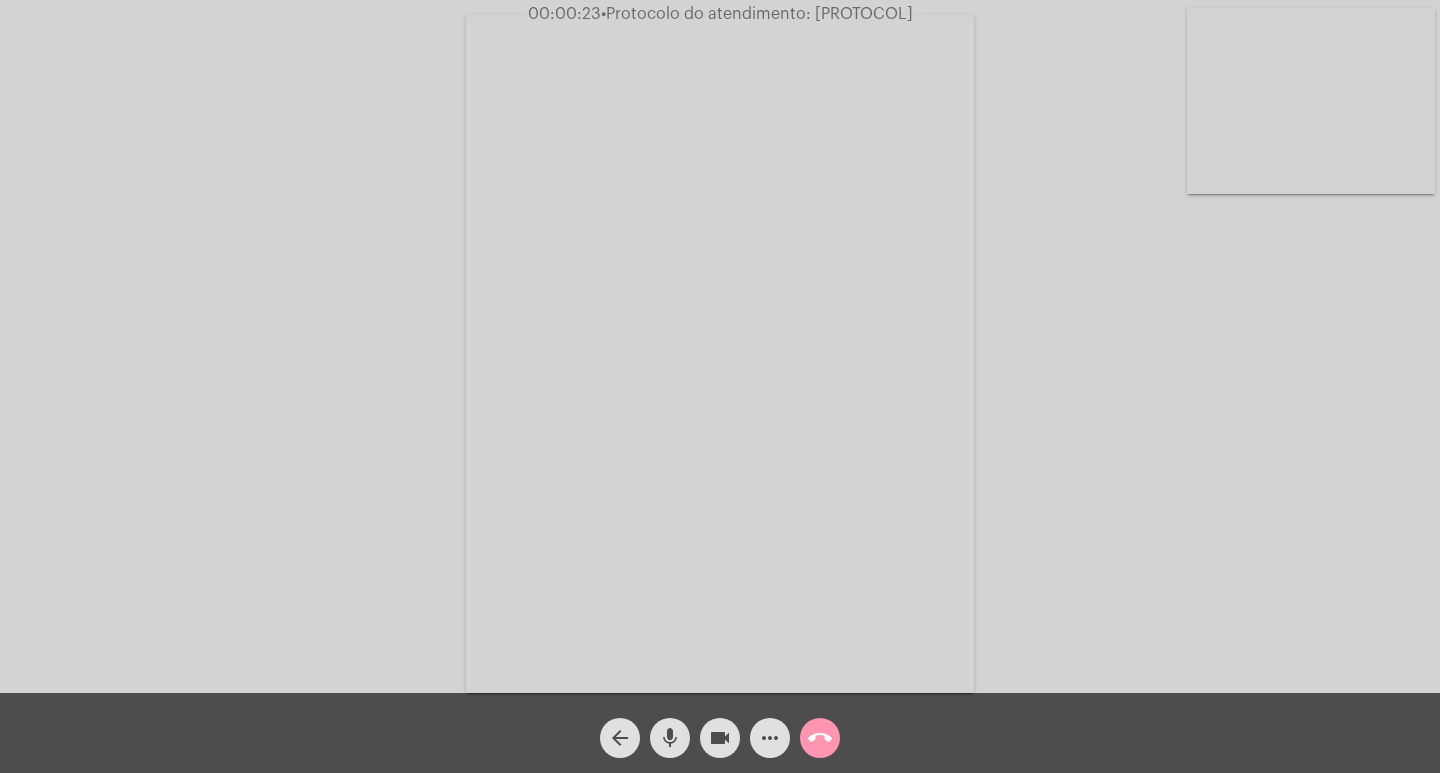 click on "mic" 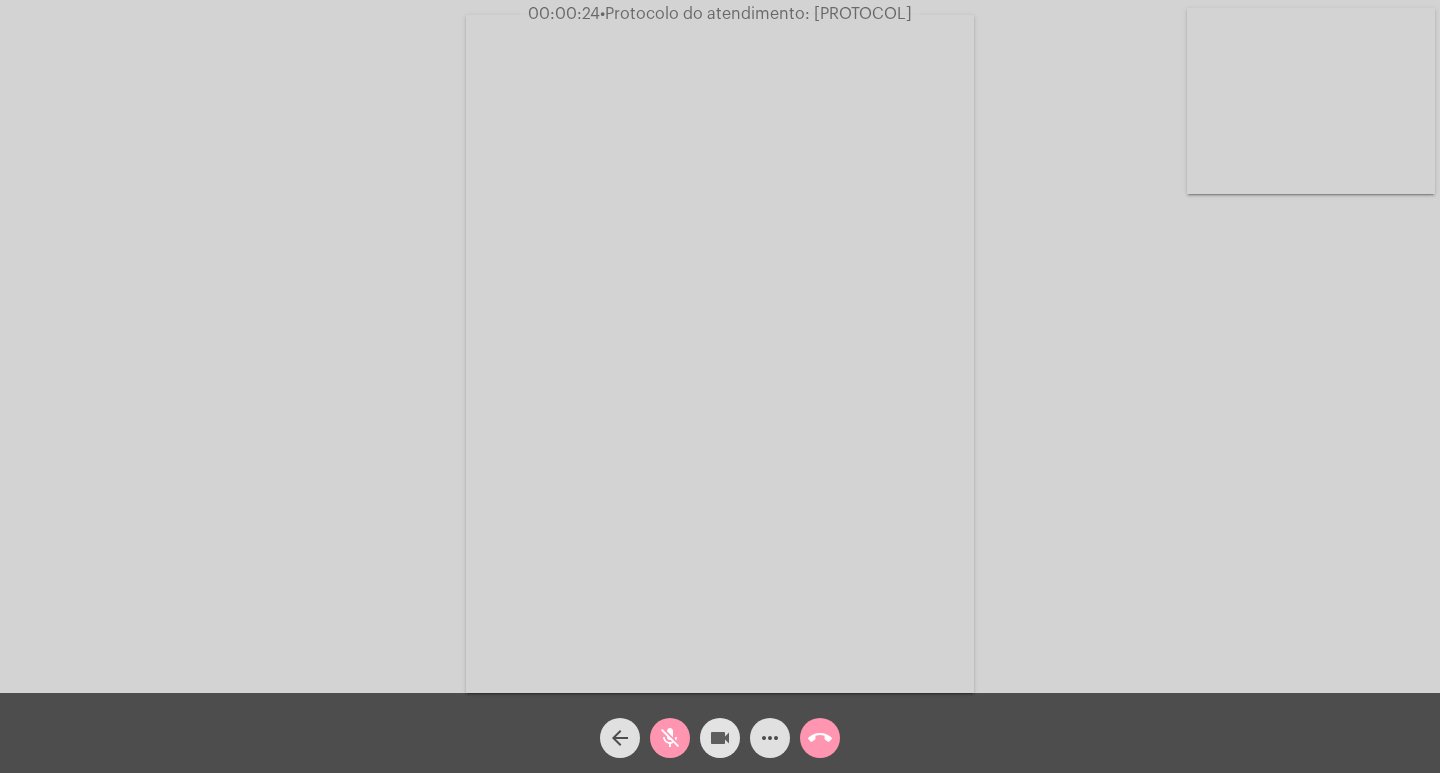 click on "videocam" 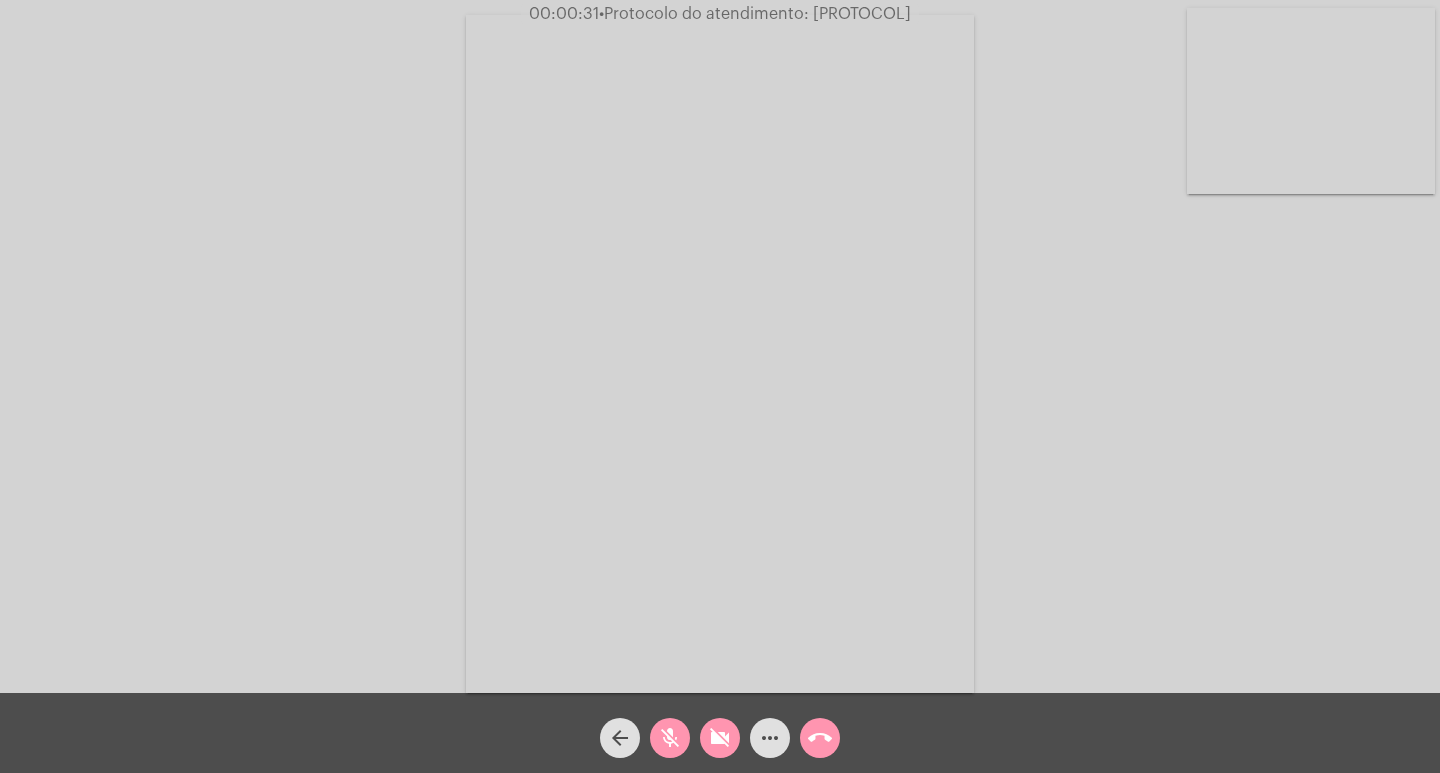 click on "mic_off" 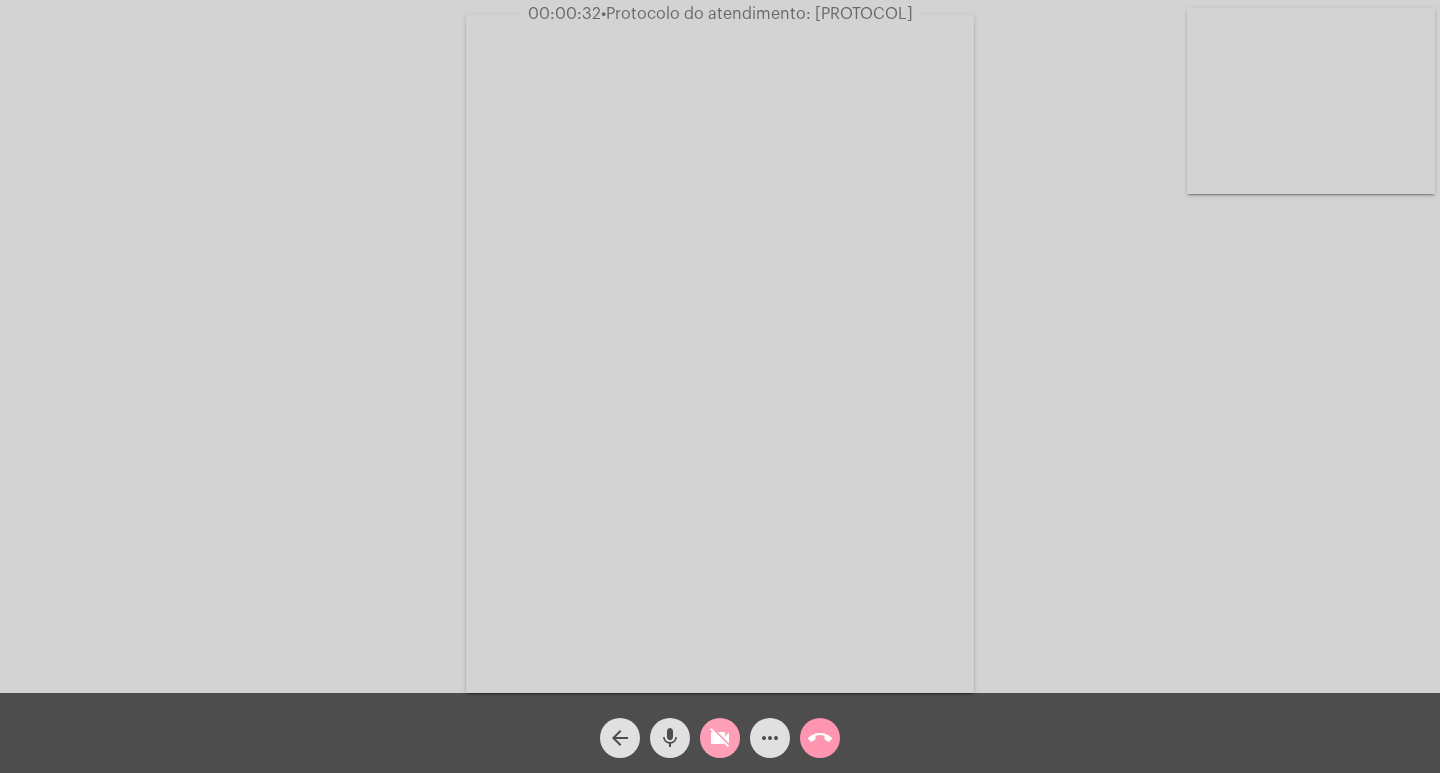 click on "videocam_off" 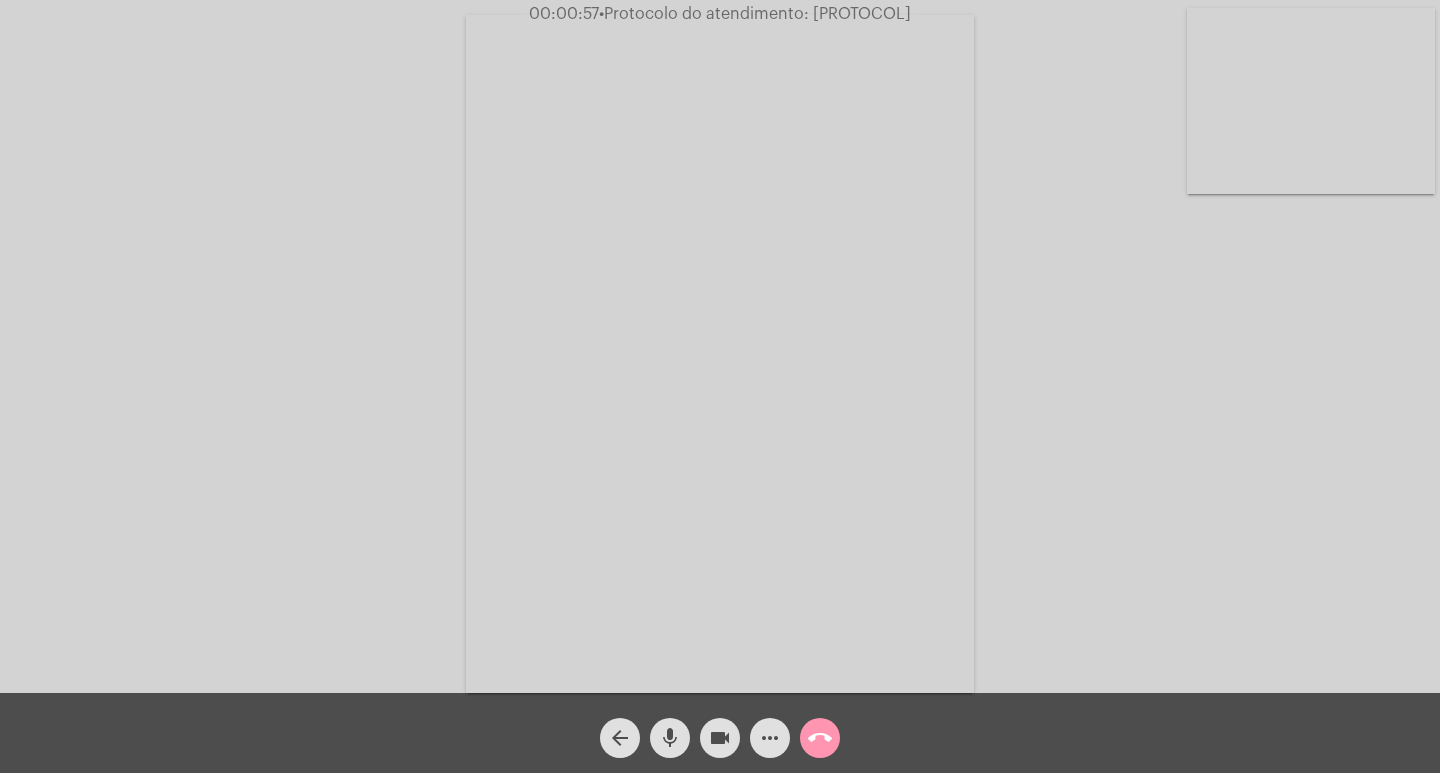 click on "•  Protocolo do atendimento: [PROTOCOL]" 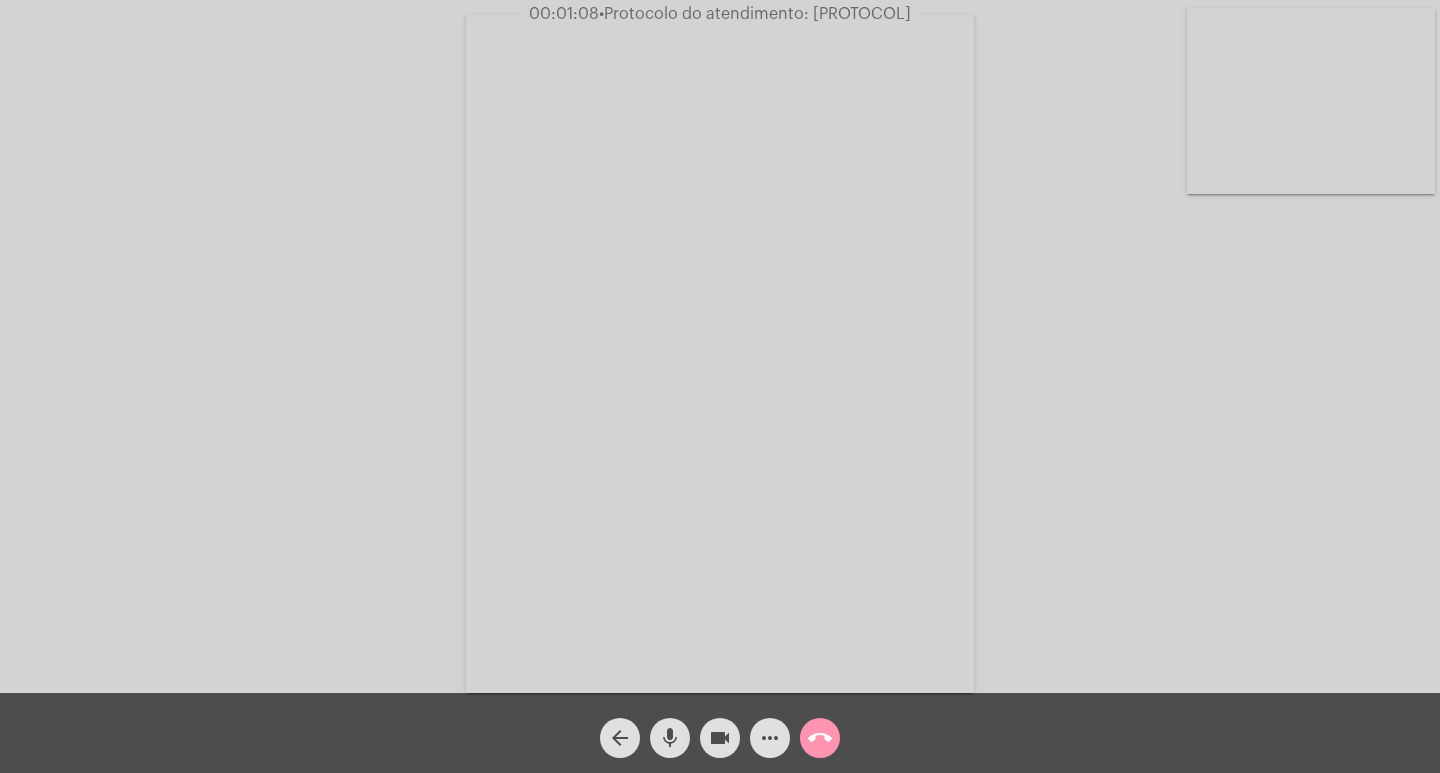click on "call_end" 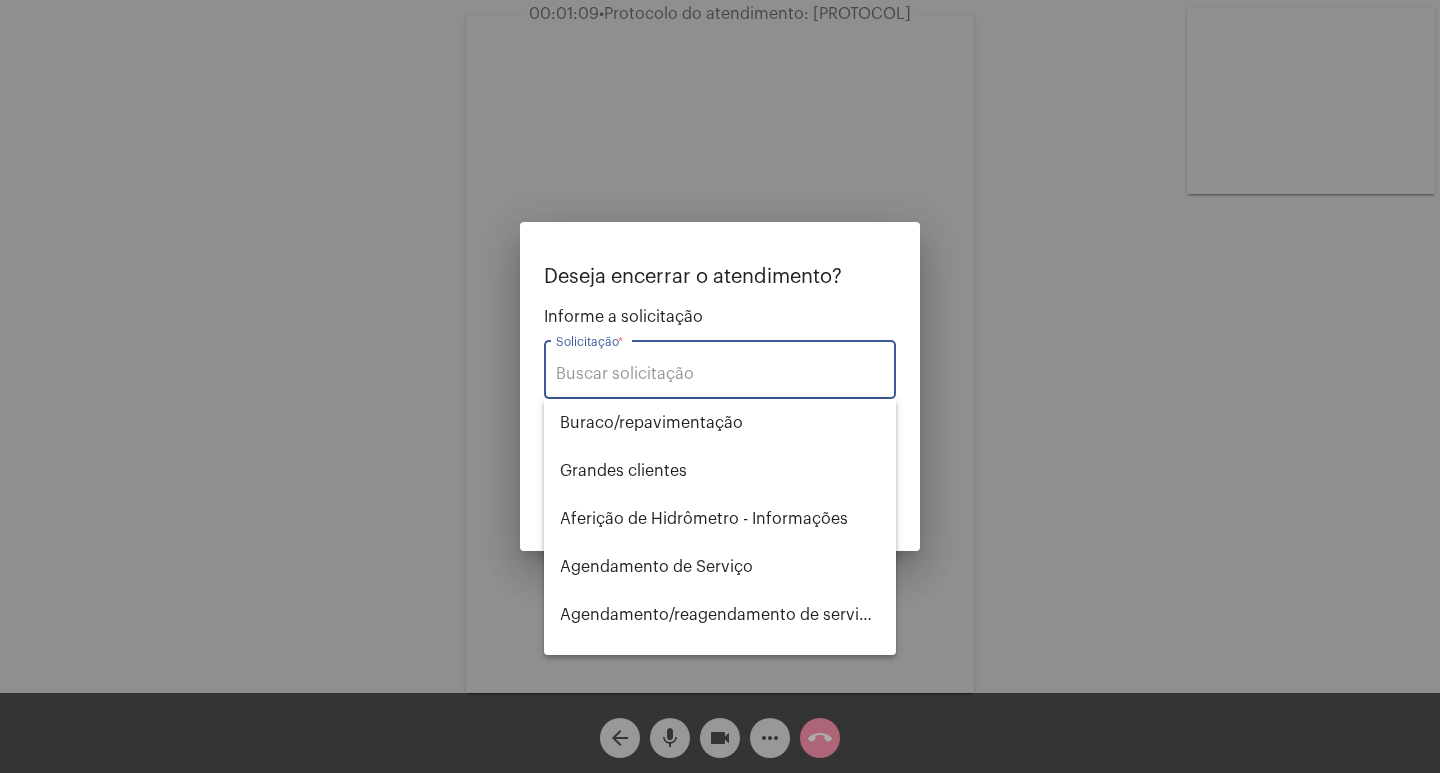 click on "Solicitação  *" at bounding box center [720, 374] 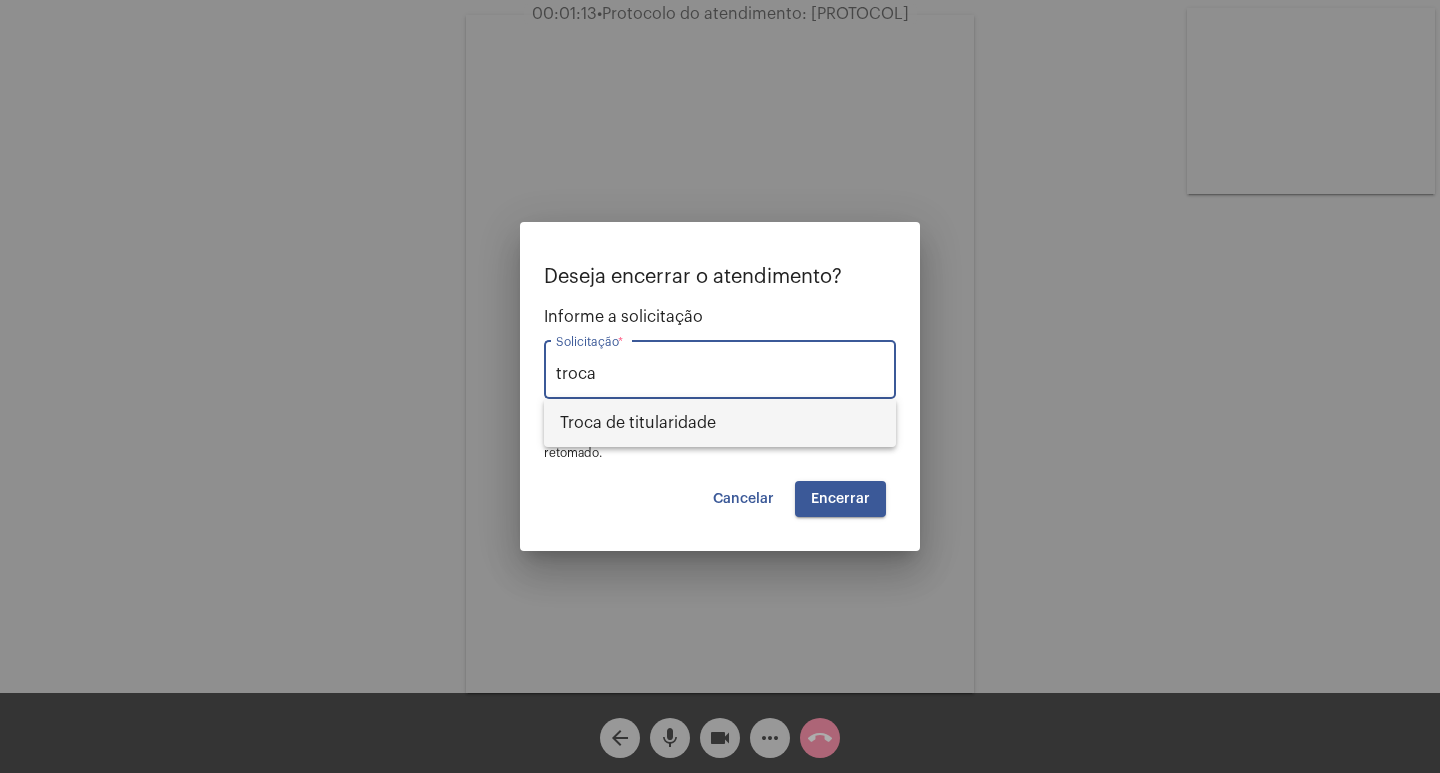 click on "Troca de titularidade" at bounding box center (720, 423) 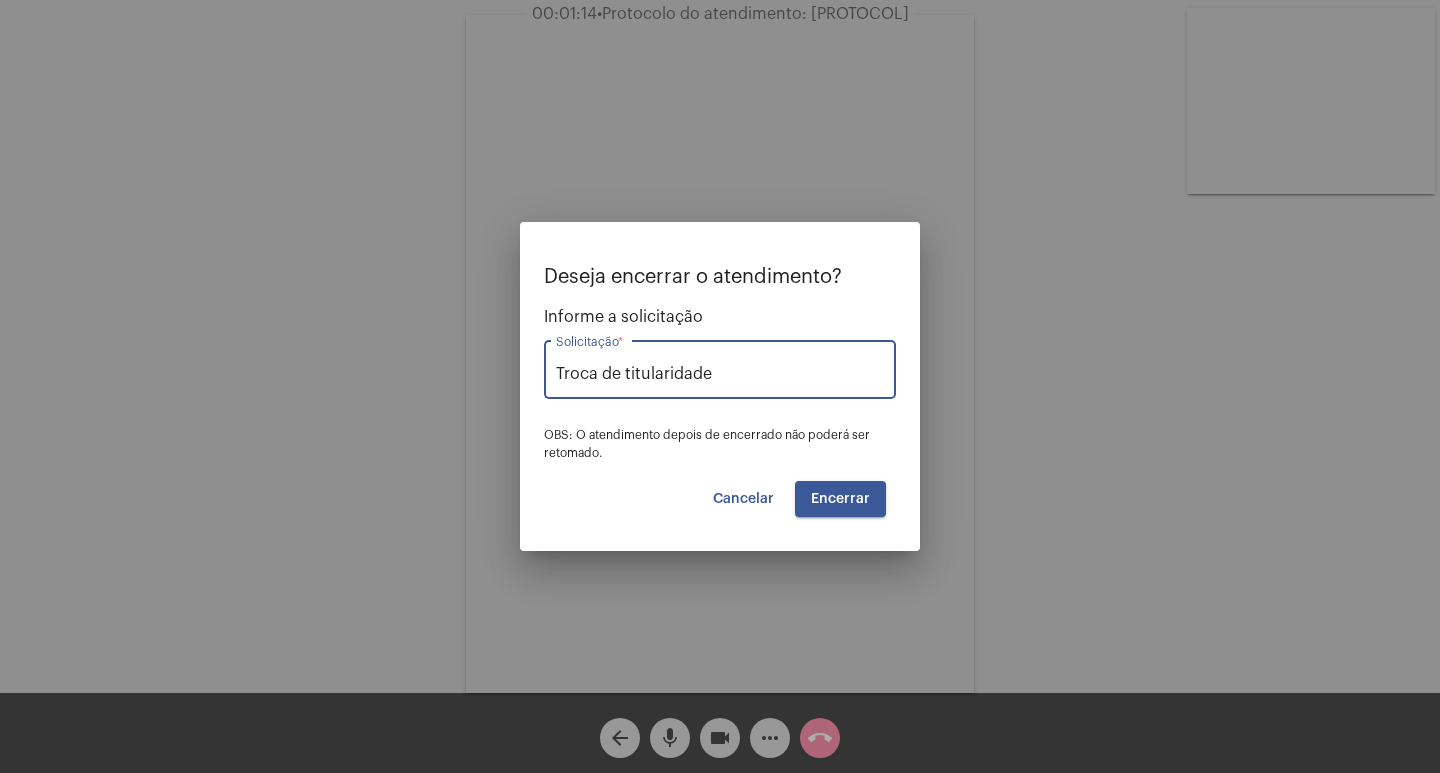 click on "Encerrar" at bounding box center [840, 499] 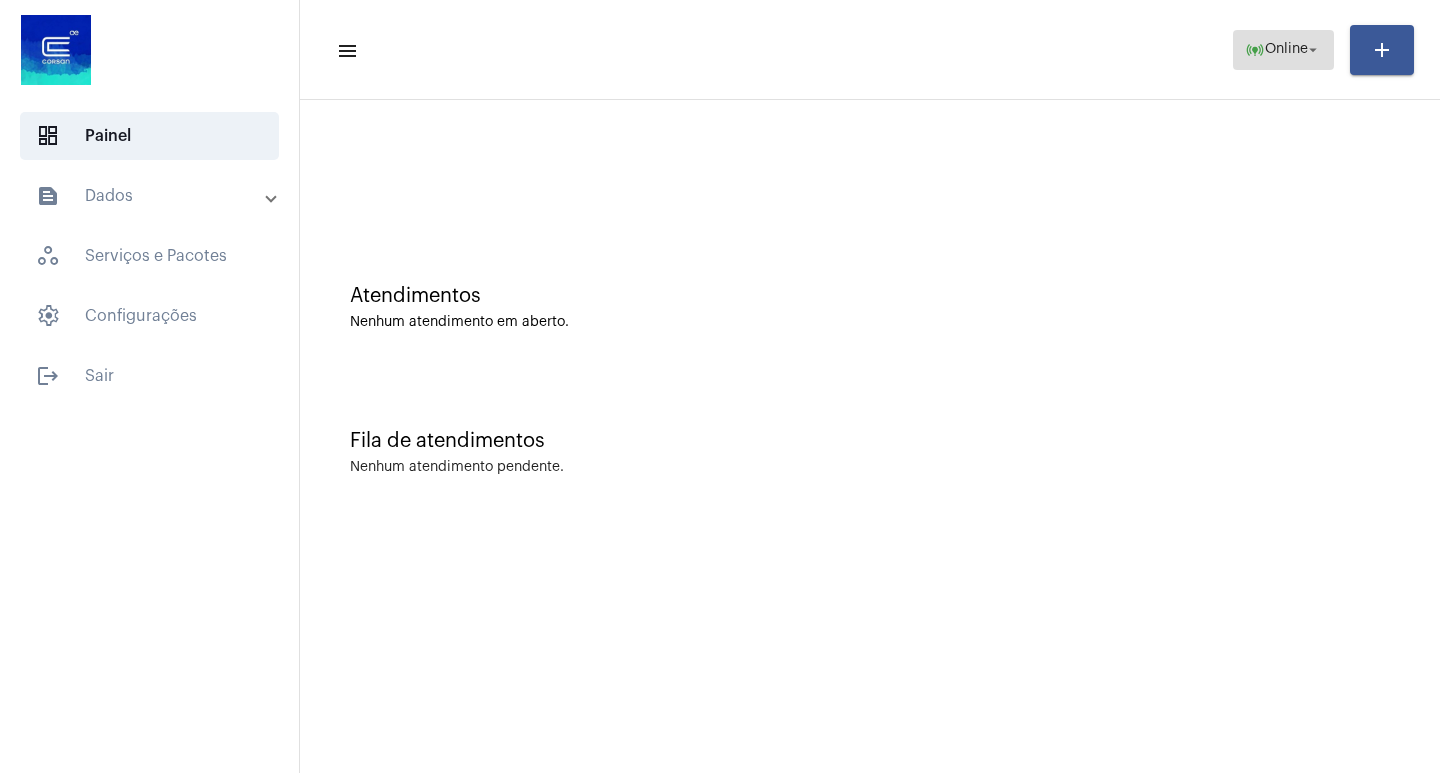 click on "online_prediction  Online arrow_drop_down" 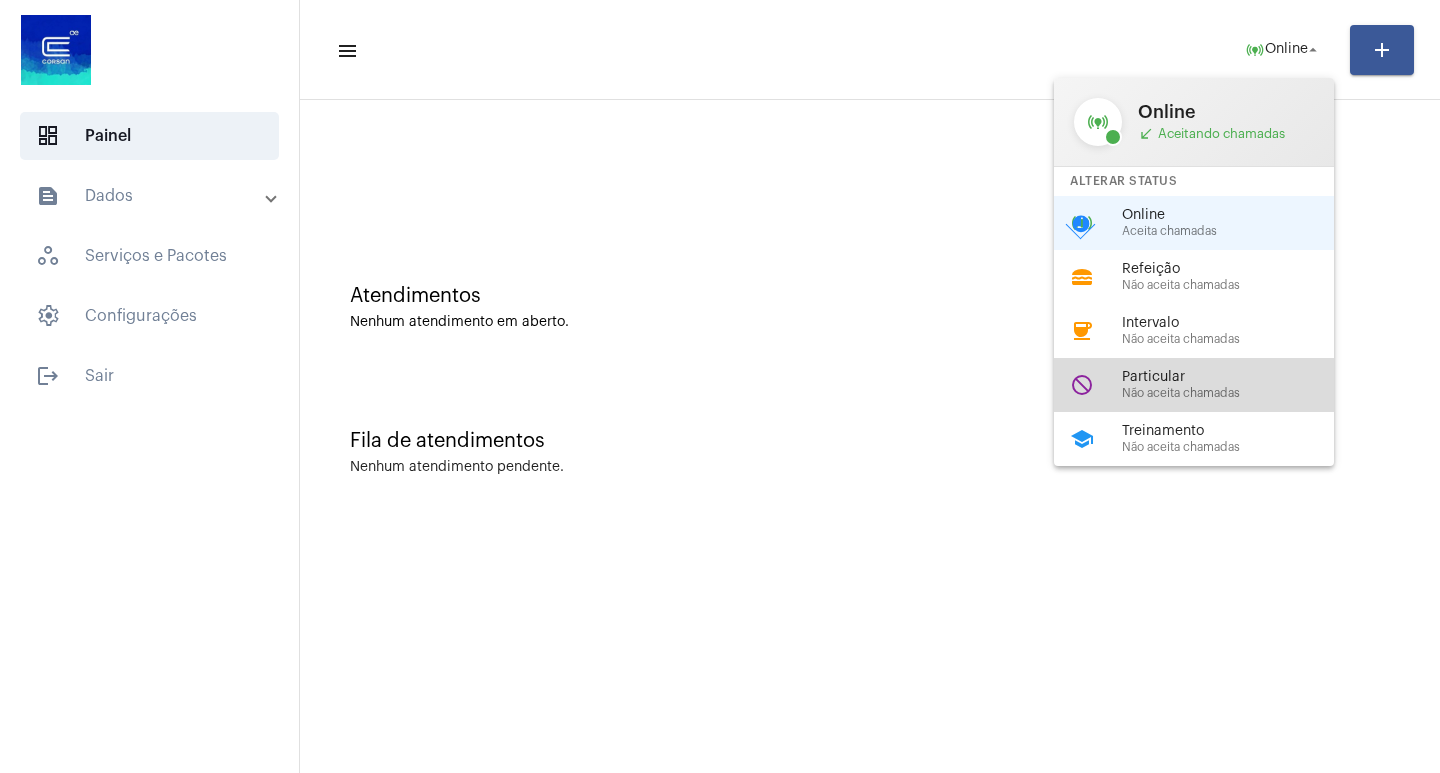 click on "[PERSONAL] Não aceita chamadas" at bounding box center [1236, 385] 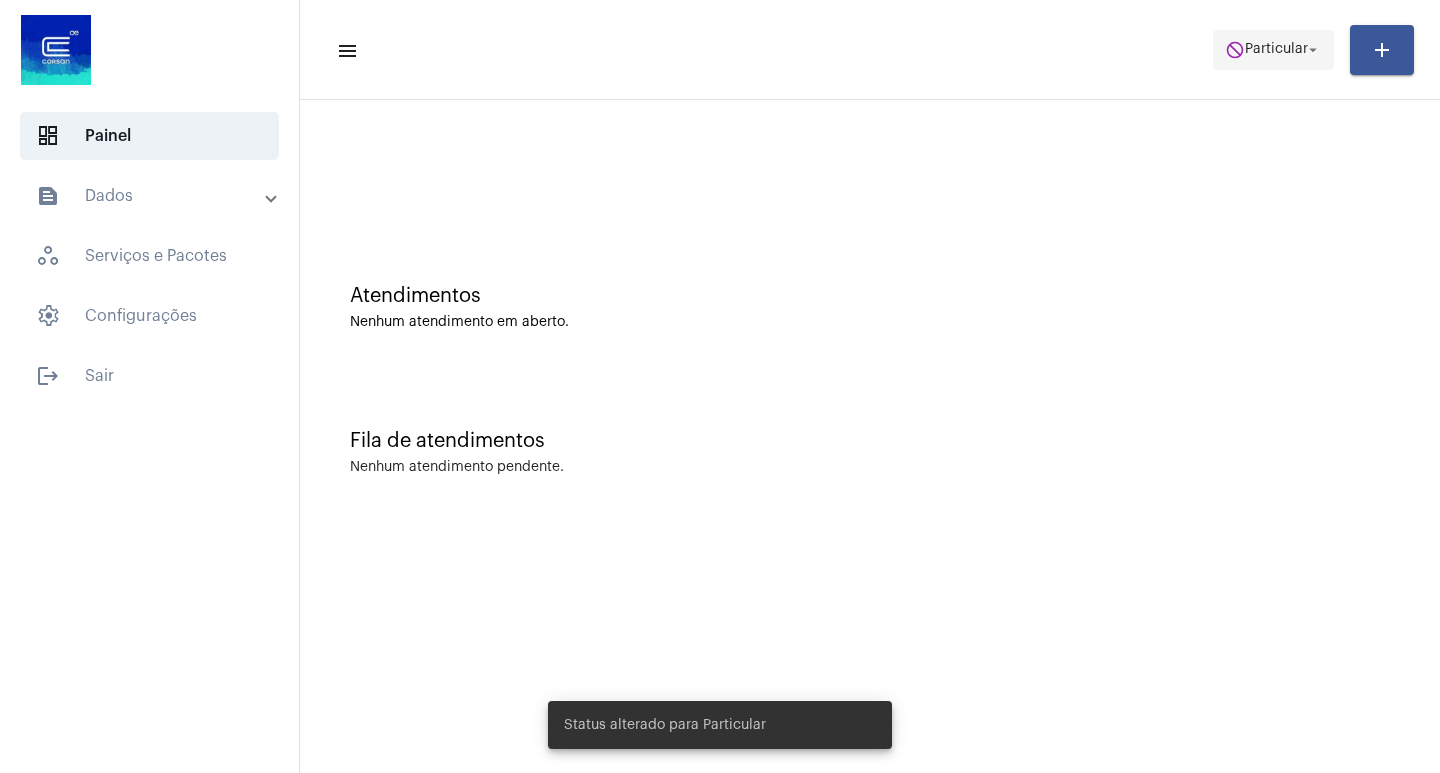 click on "do_not_disturb  Particular arrow_drop_down" 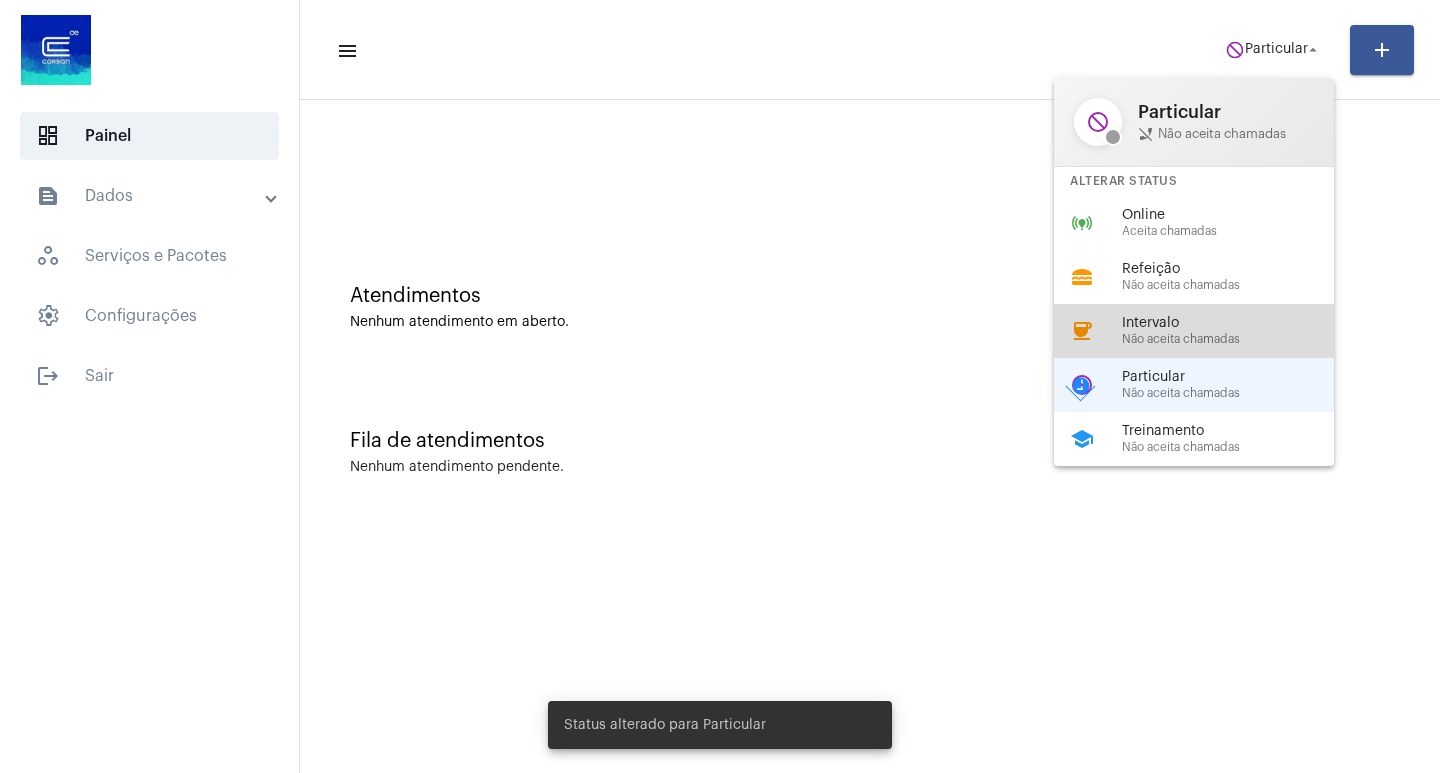click on "Não aceita chamadas" at bounding box center [1236, 339] 